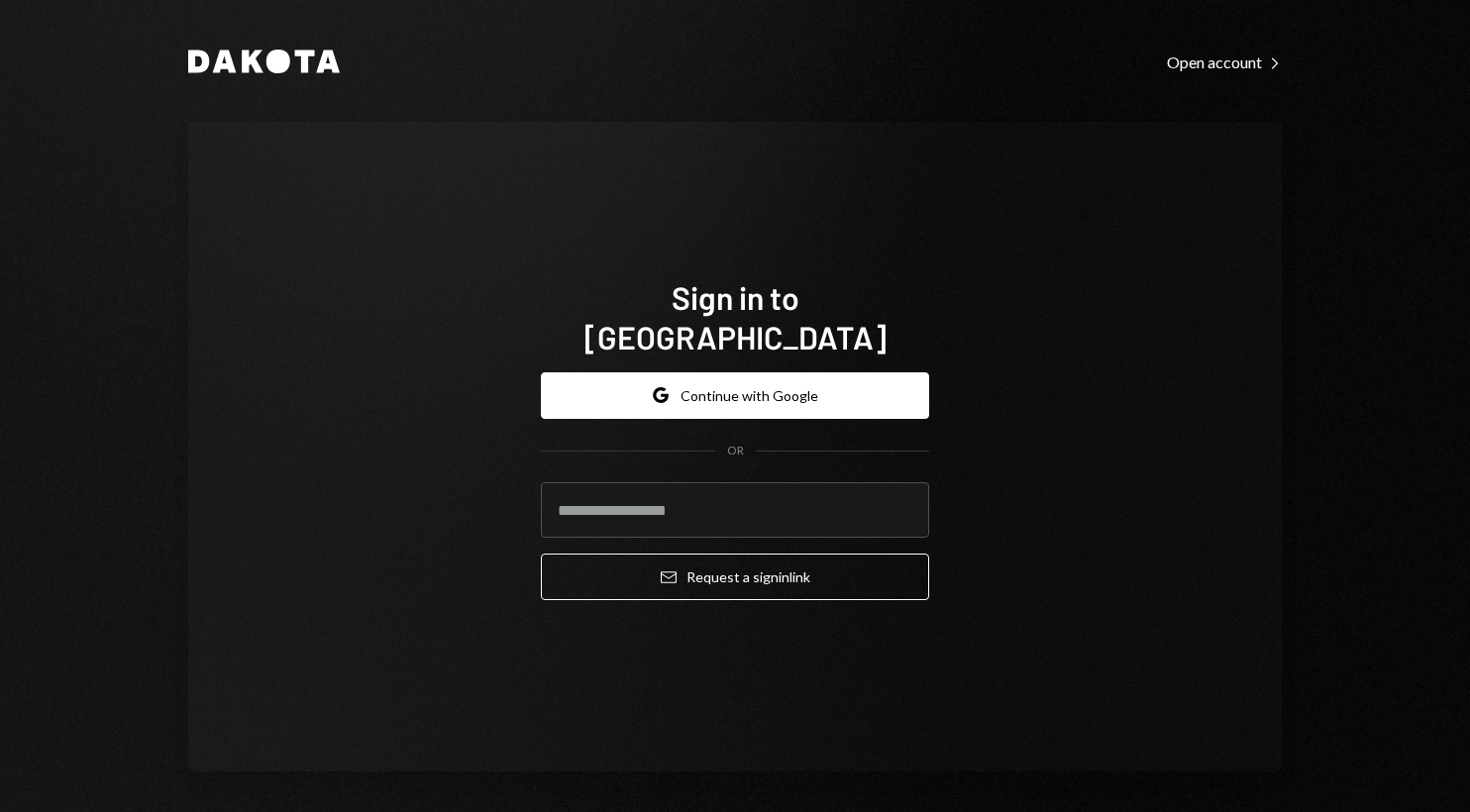 scroll, scrollTop: 0, scrollLeft: 0, axis: both 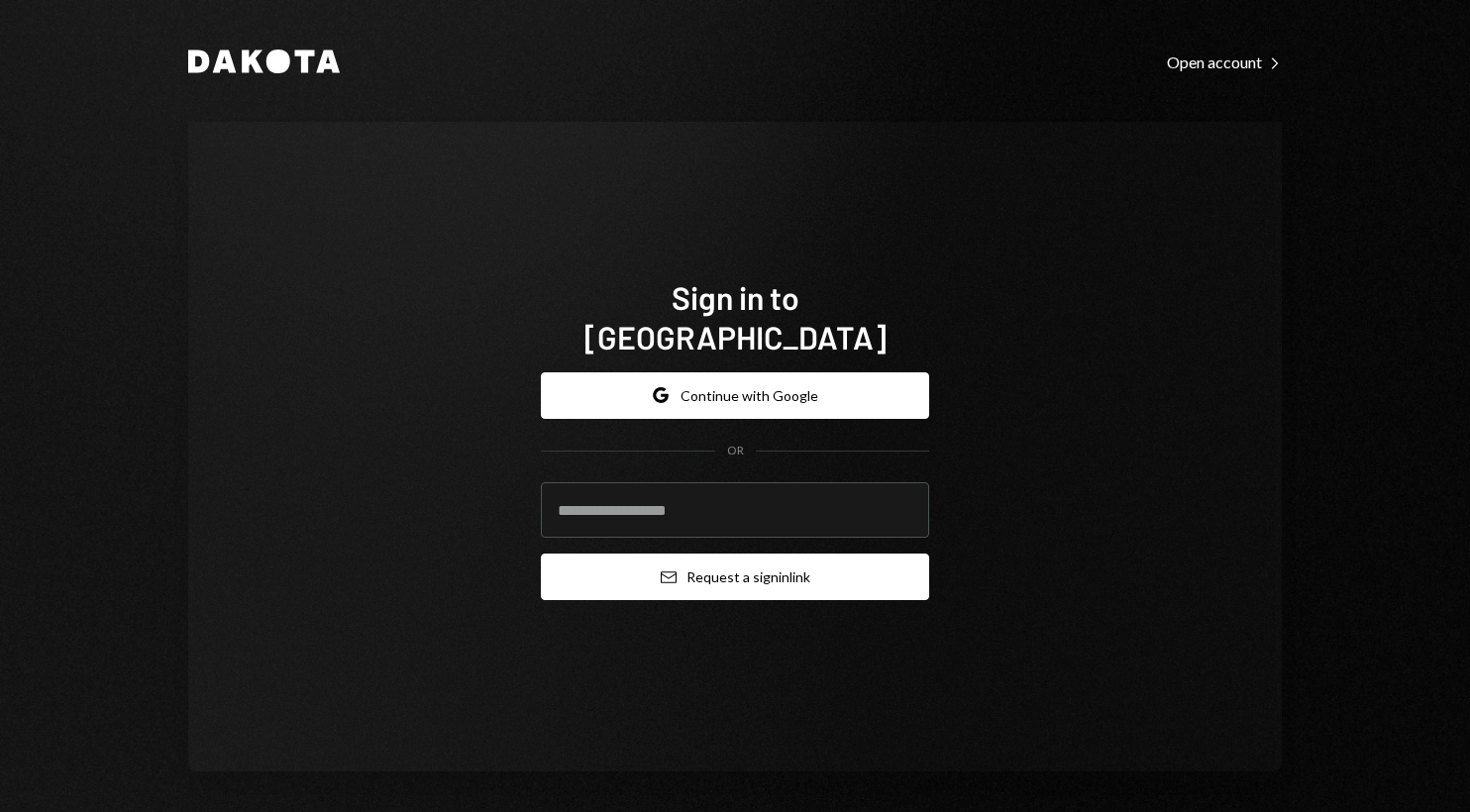 type on "**********" 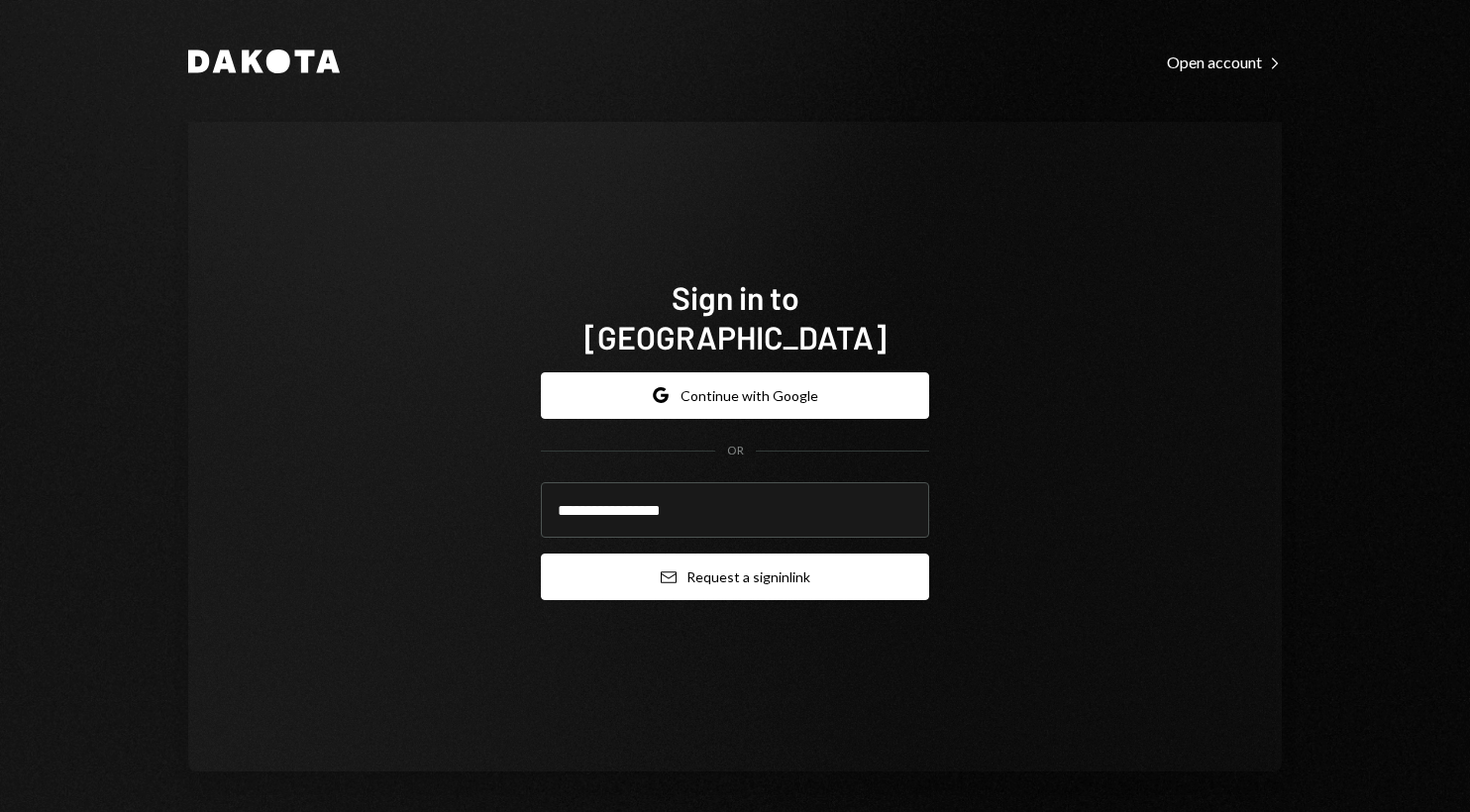 click on "Email Request a sign  in  link" at bounding box center (735, 576) 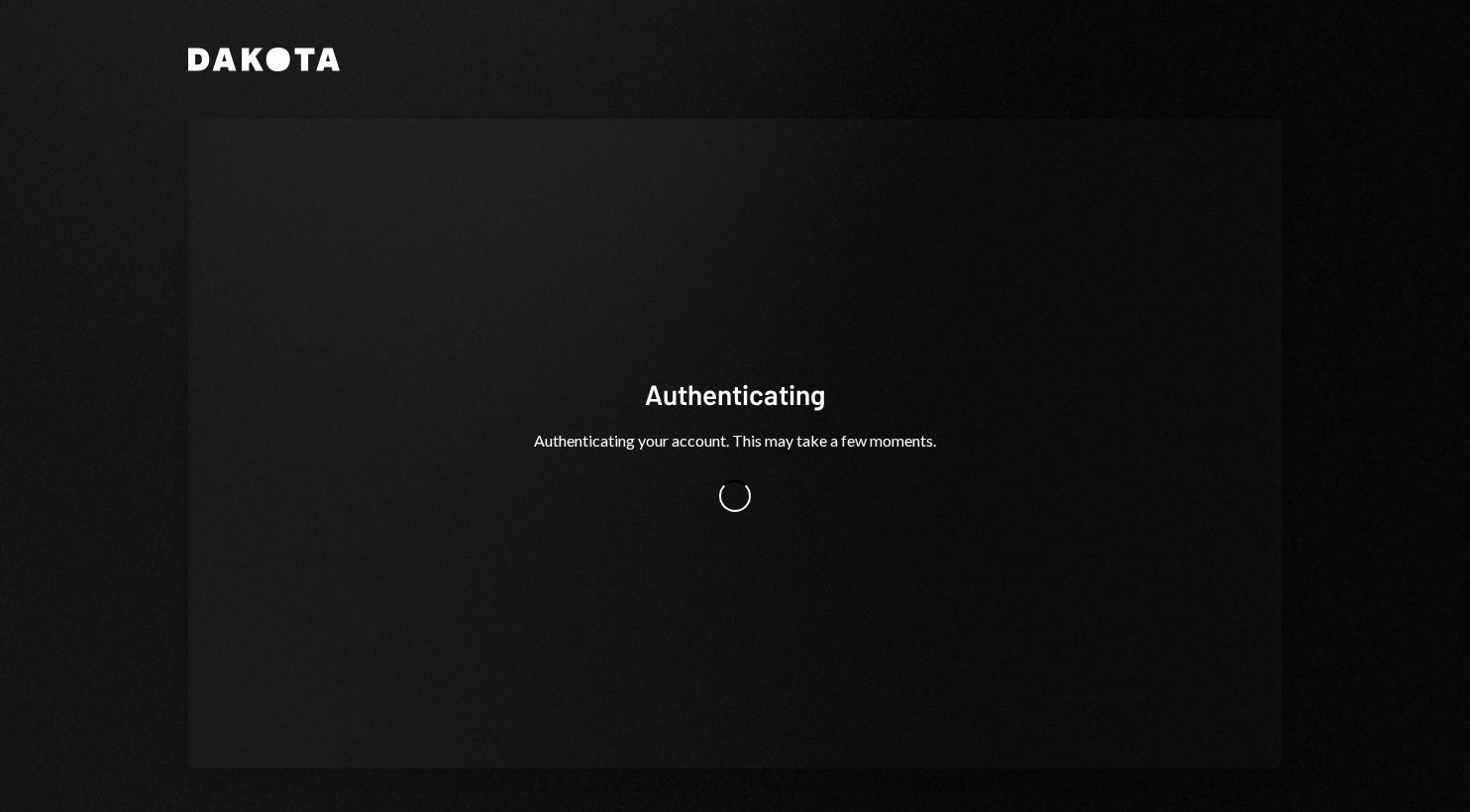 scroll, scrollTop: 0, scrollLeft: 0, axis: both 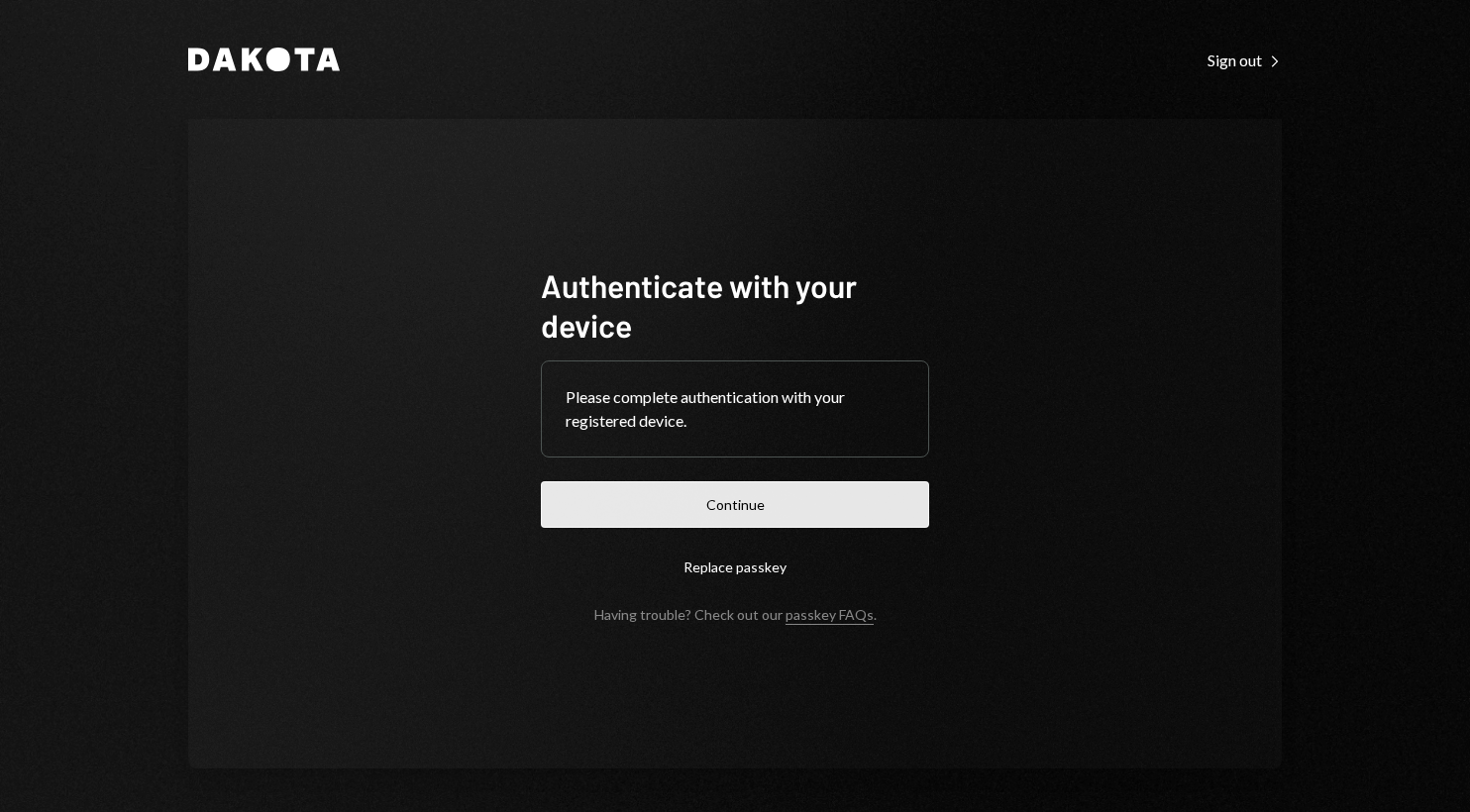 click on "Continue" at bounding box center (735, 504) 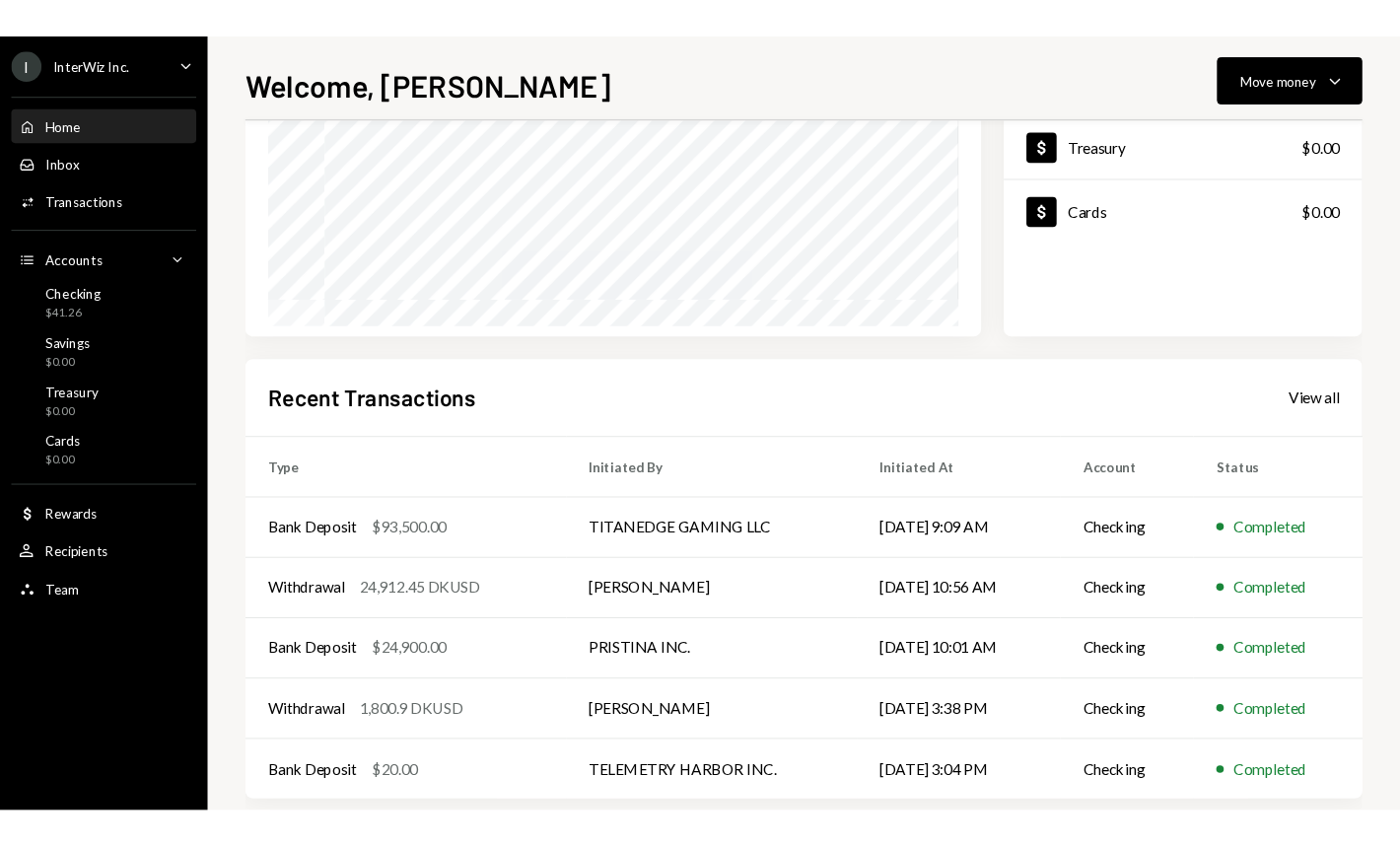 scroll, scrollTop: 0, scrollLeft: 0, axis: both 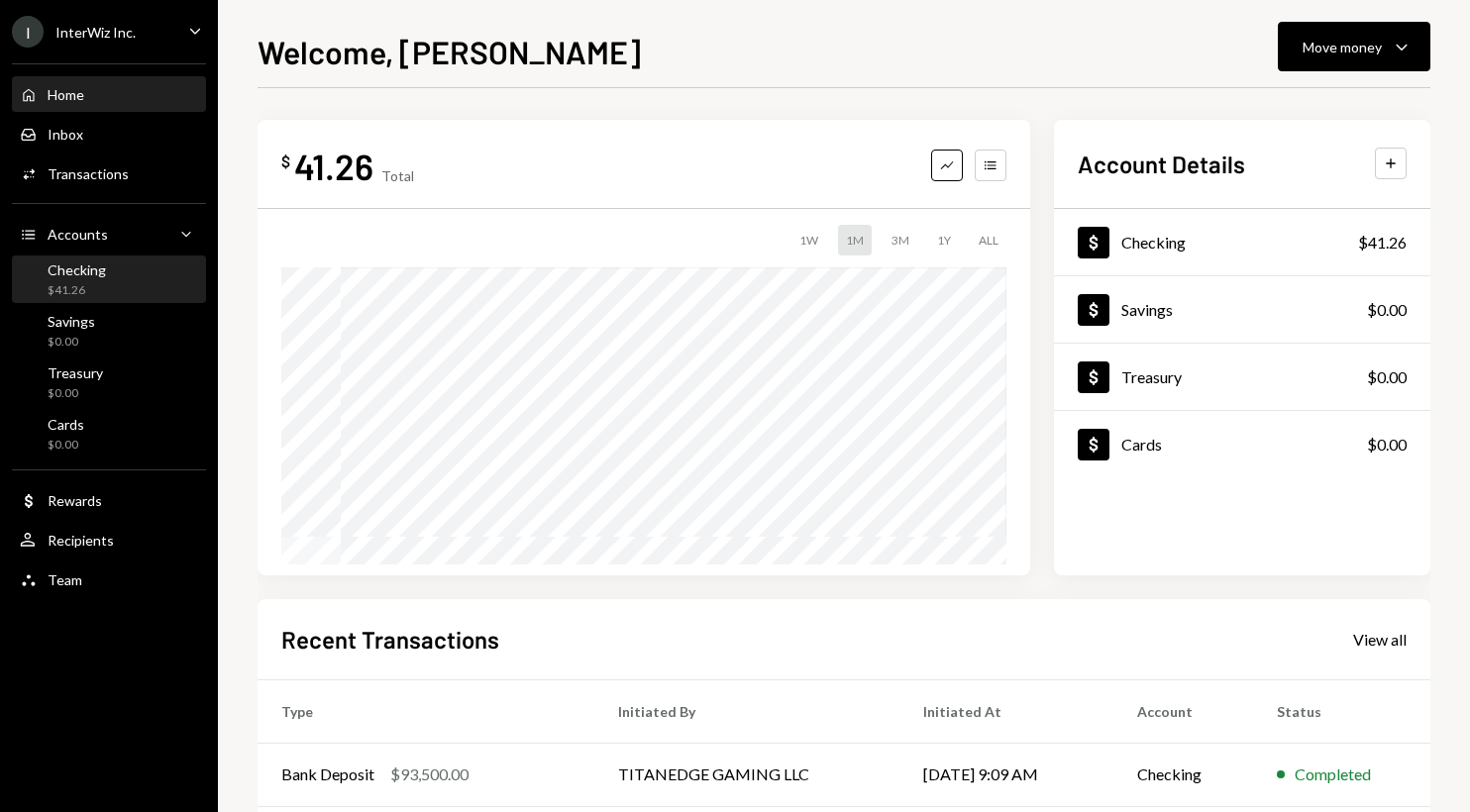 click on "$41.26" at bounding box center (76, 290) 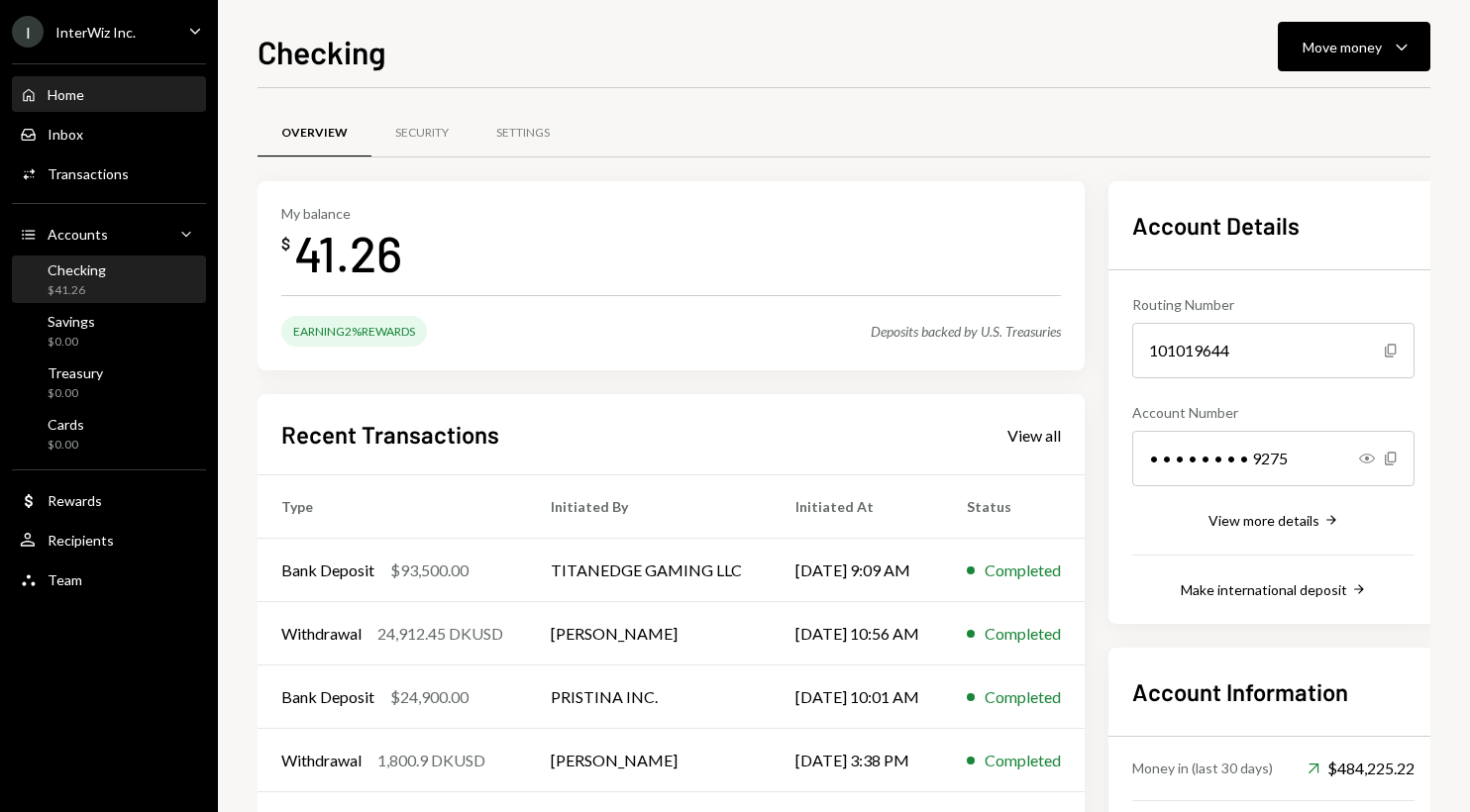 click on "Home Home" at bounding box center [109, 95] 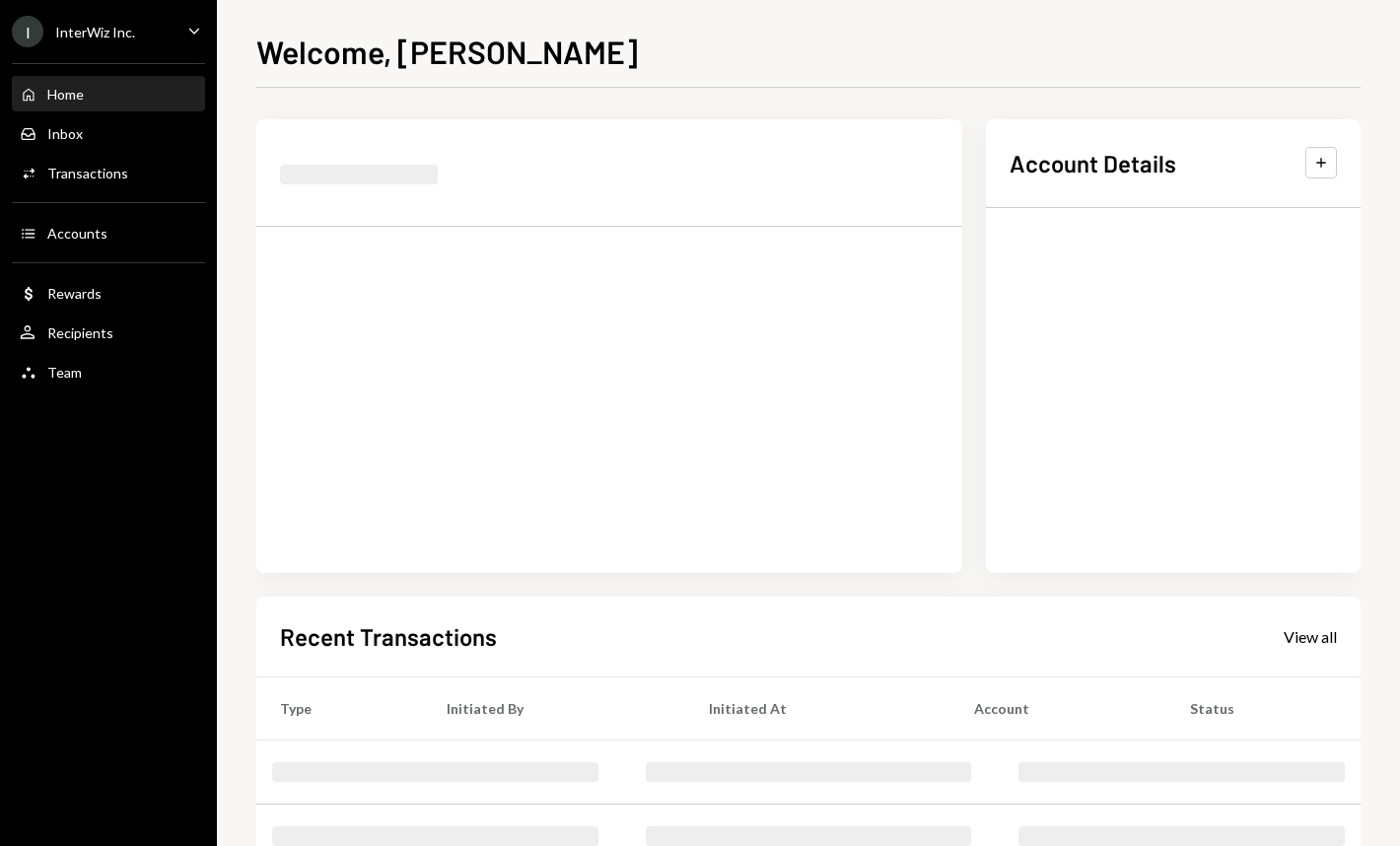 scroll, scrollTop: 0, scrollLeft: 0, axis: both 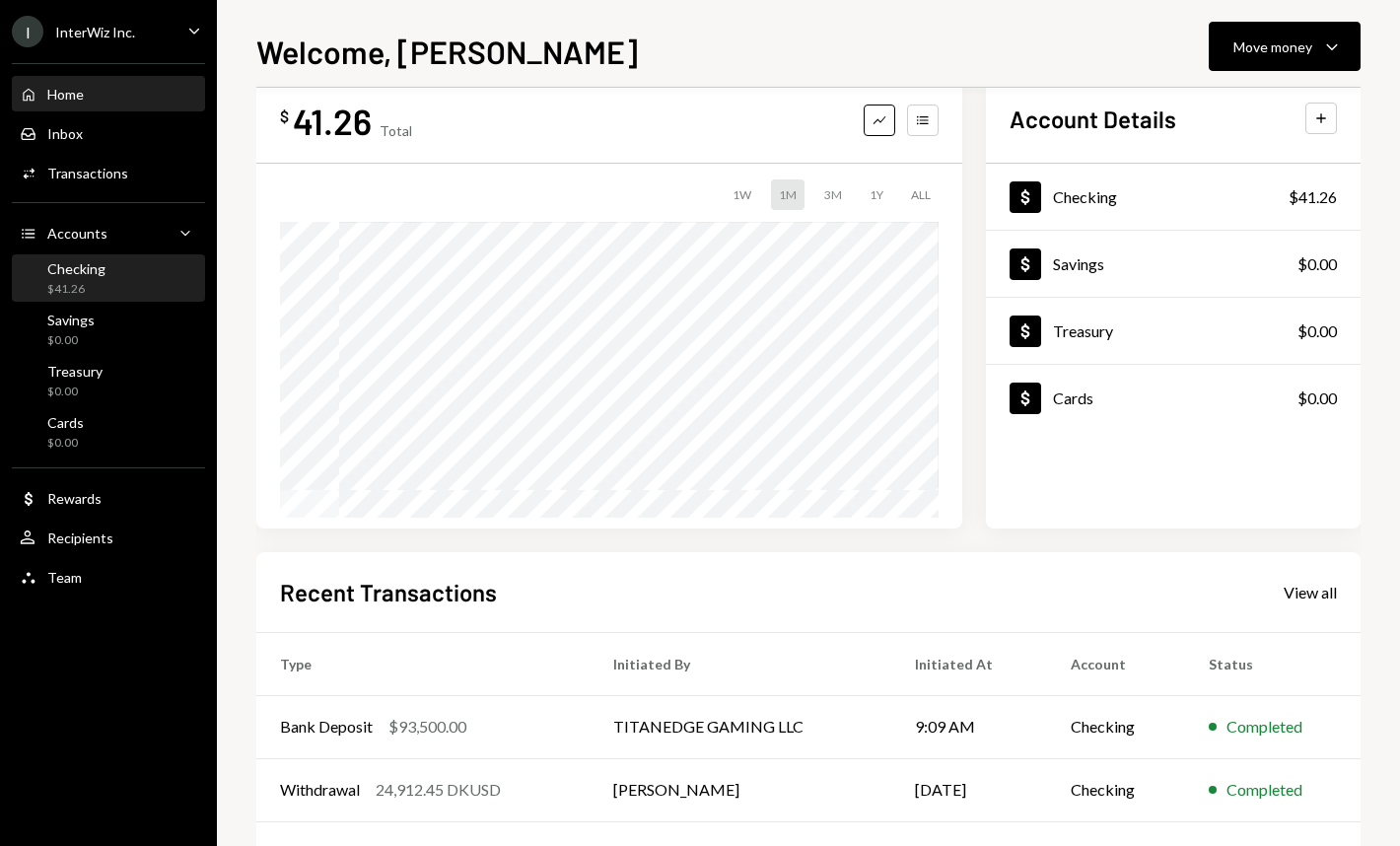 click on "Checking $41.26" at bounding box center (108, 279) 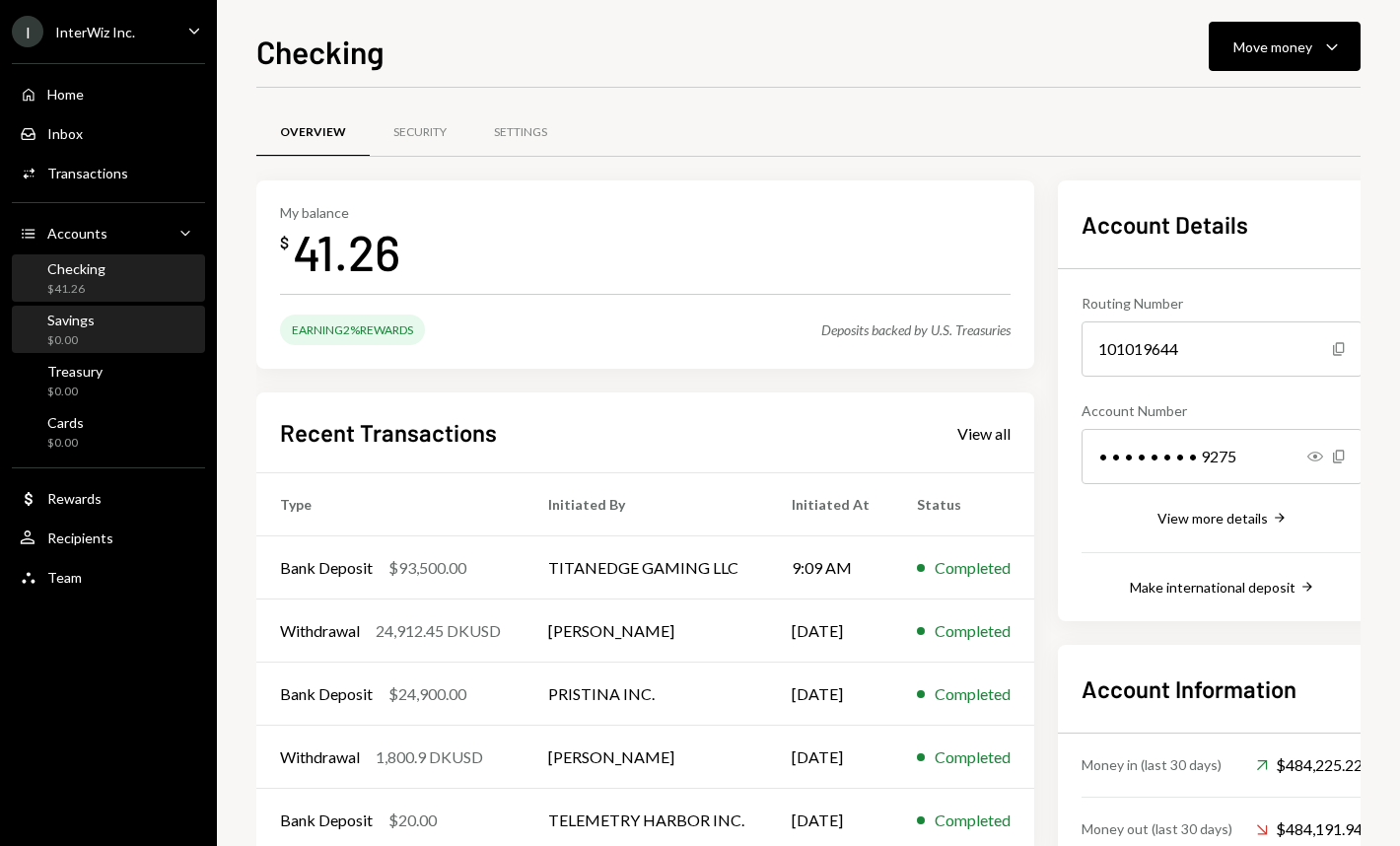 click on "Savings $0.00" at bounding box center (108, 330) 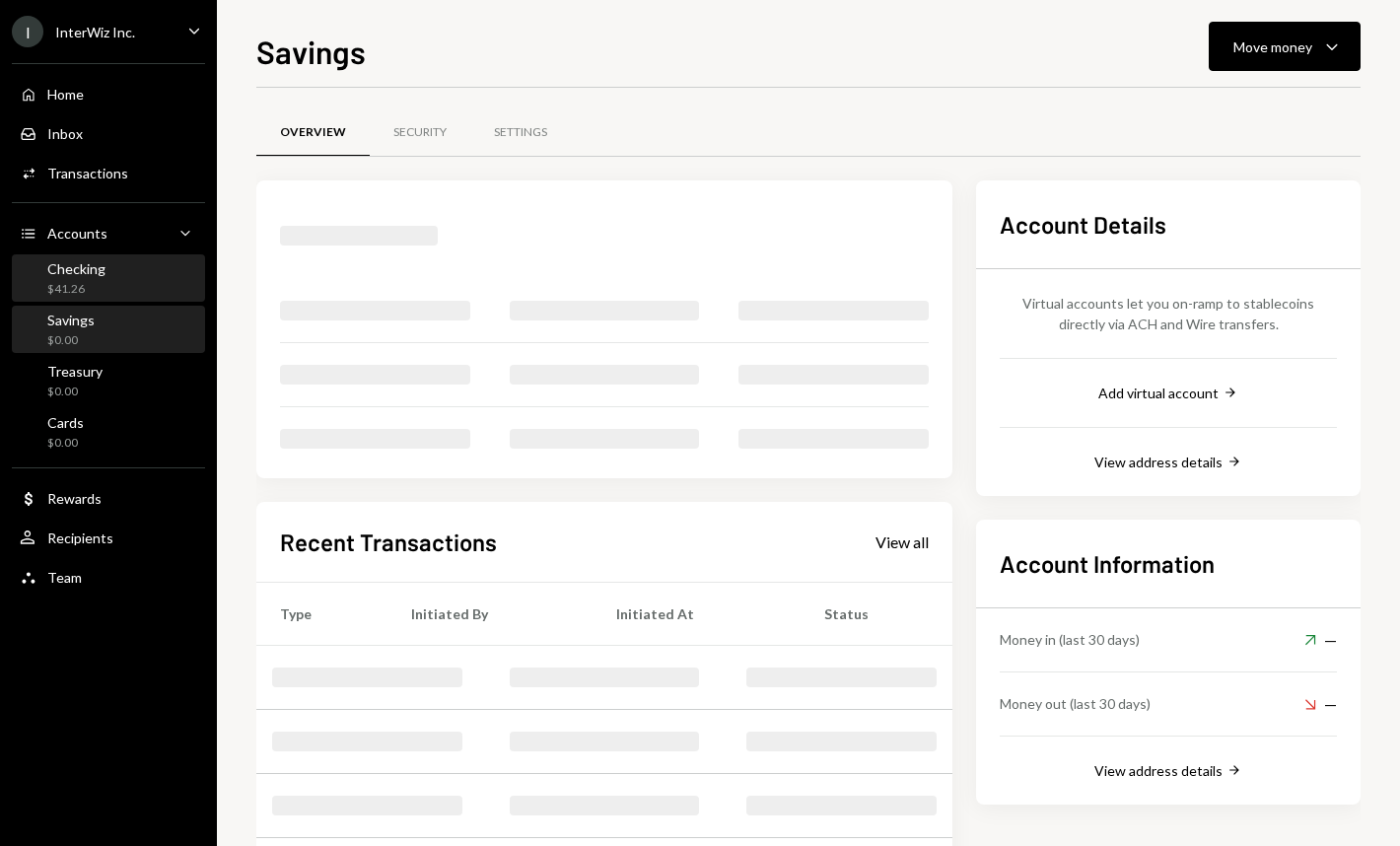 click on "Checking $41.26" at bounding box center (108, 279) 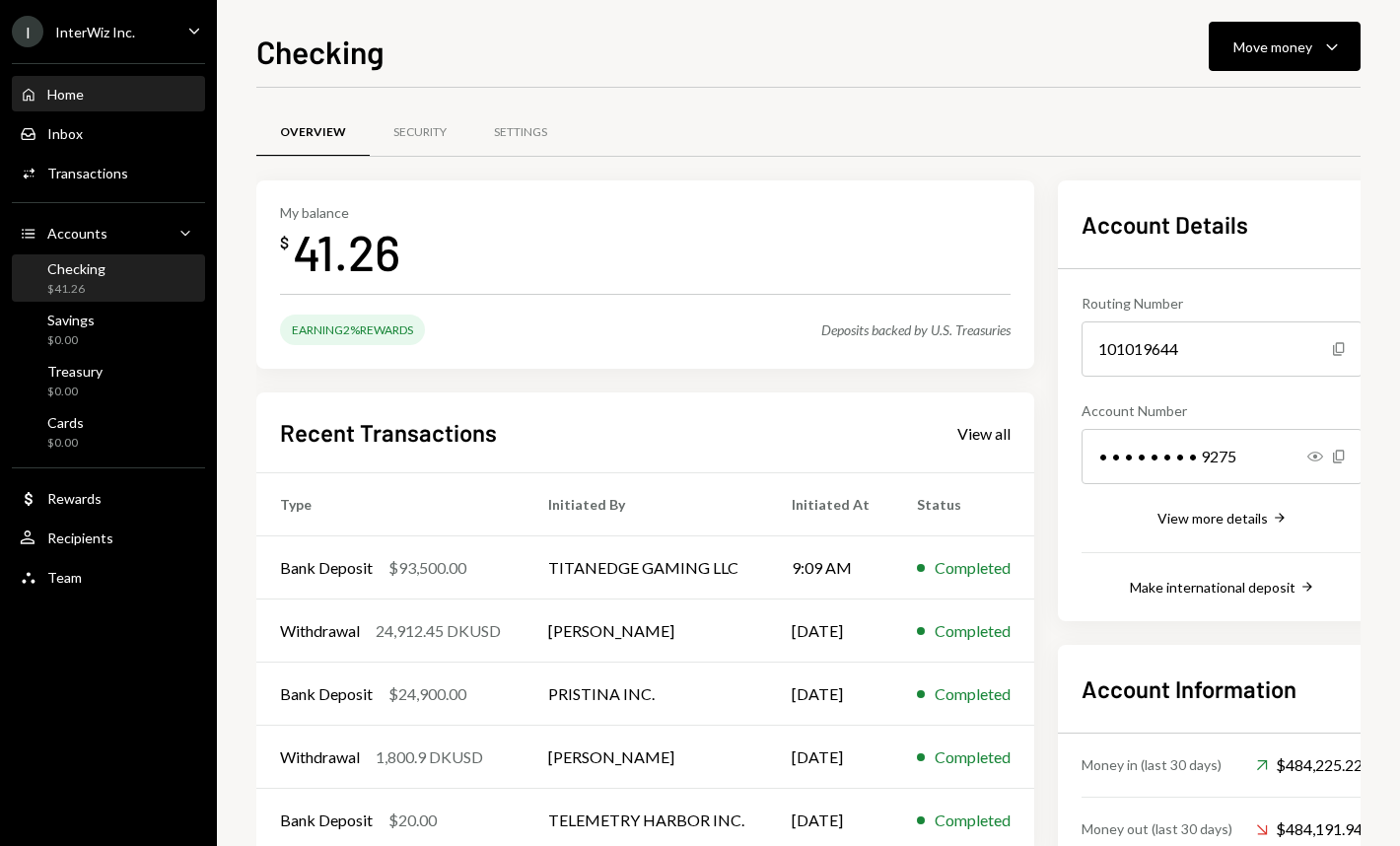 click on "Home Home" at bounding box center (108, 95) 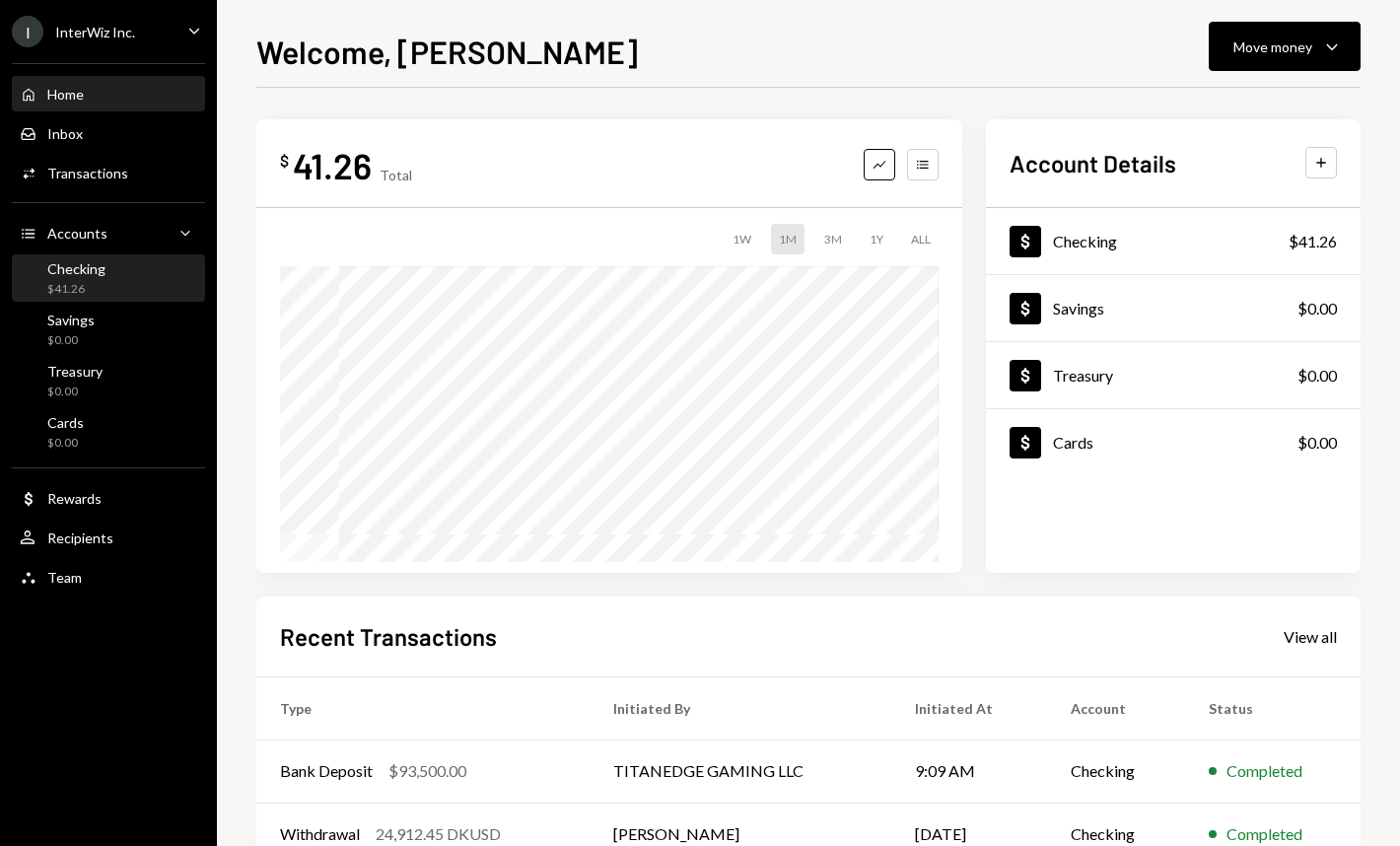 click on "Checking $41.26" at bounding box center [108, 279] 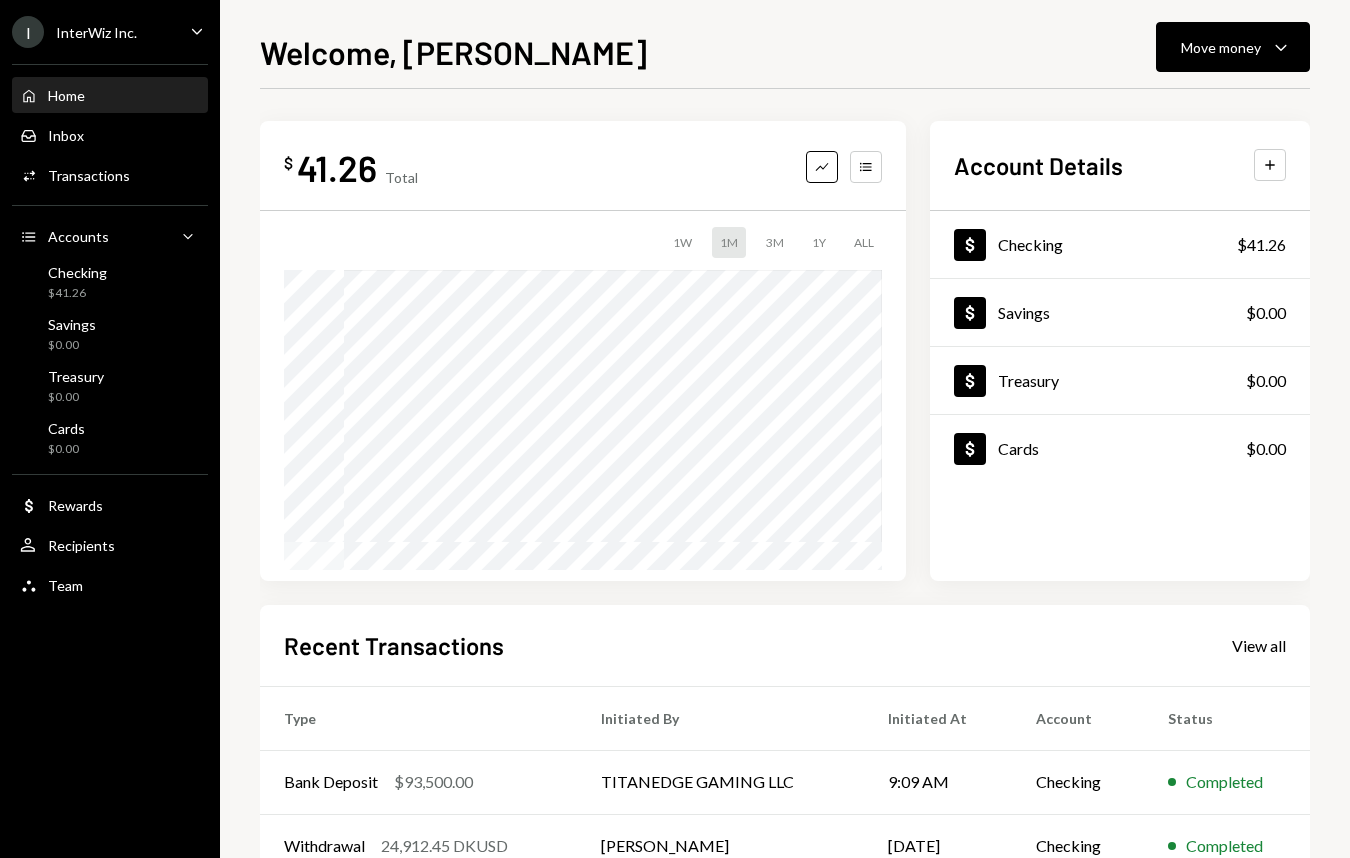 scroll, scrollTop: 0, scrollLeft: 0, axis: both 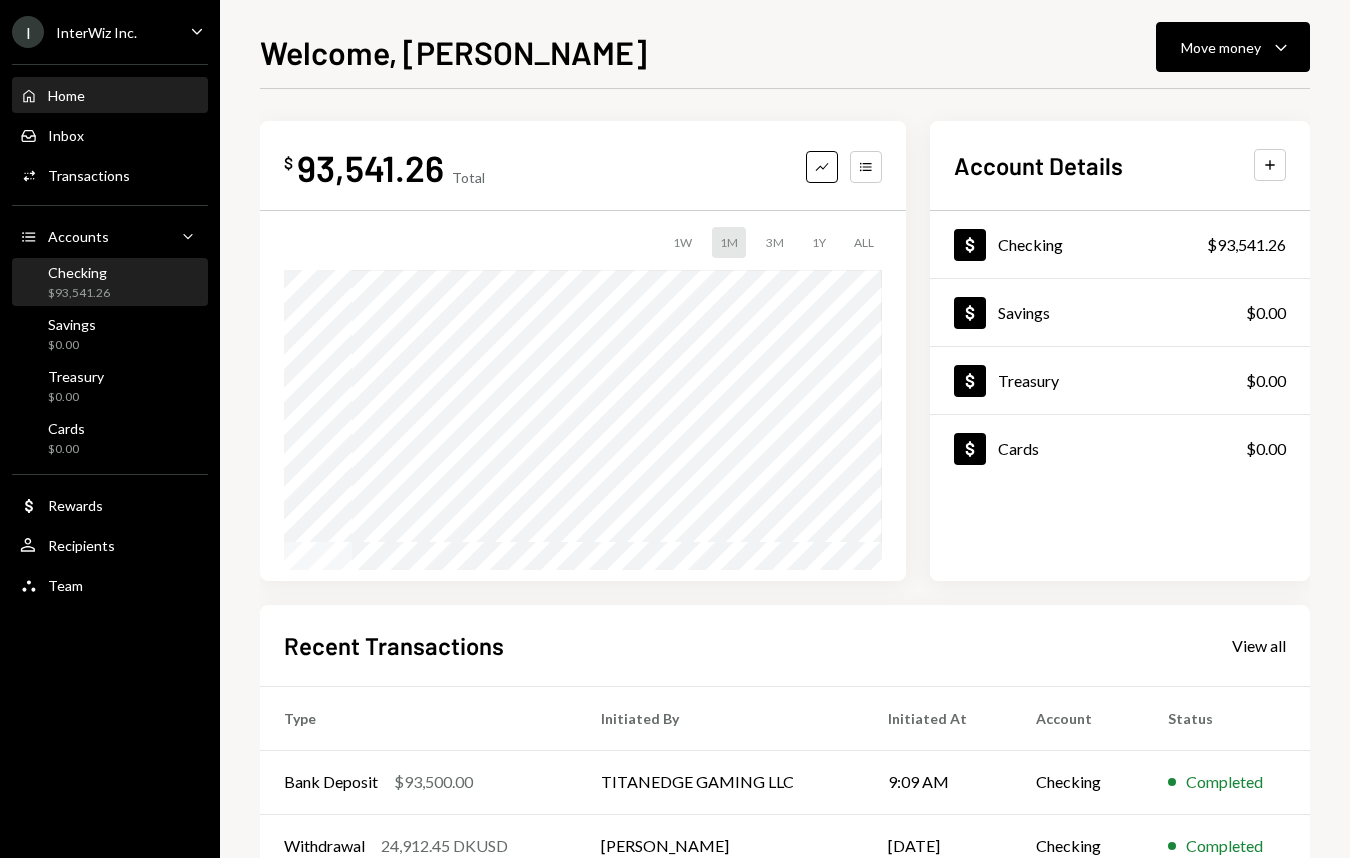 click on "Checking $93,541.26" at bounding box center (110, 283) 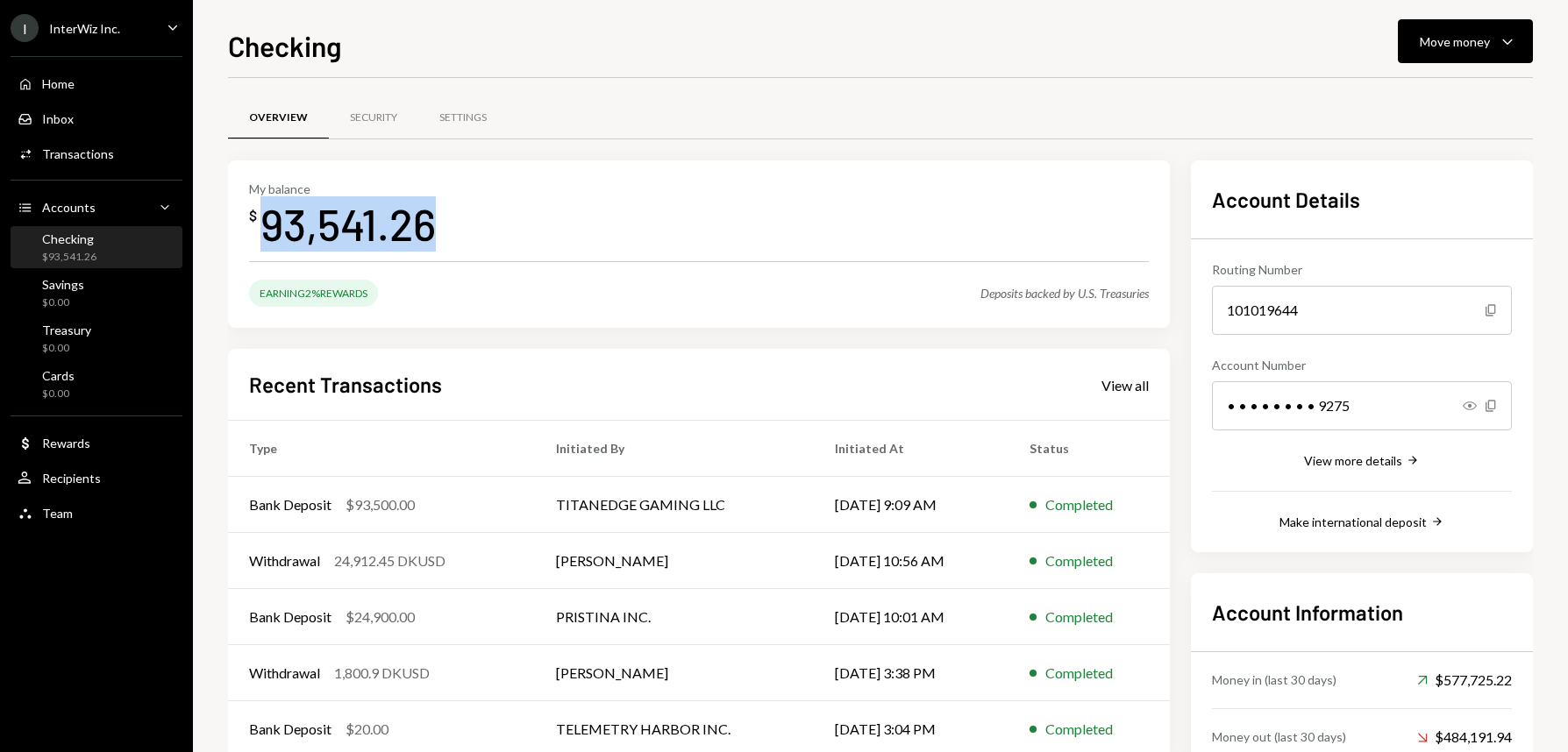 drag, startPoint x: 261, startPoint y: 216, endPoint x: 481, endPoint y: 226, distance: 220.22716 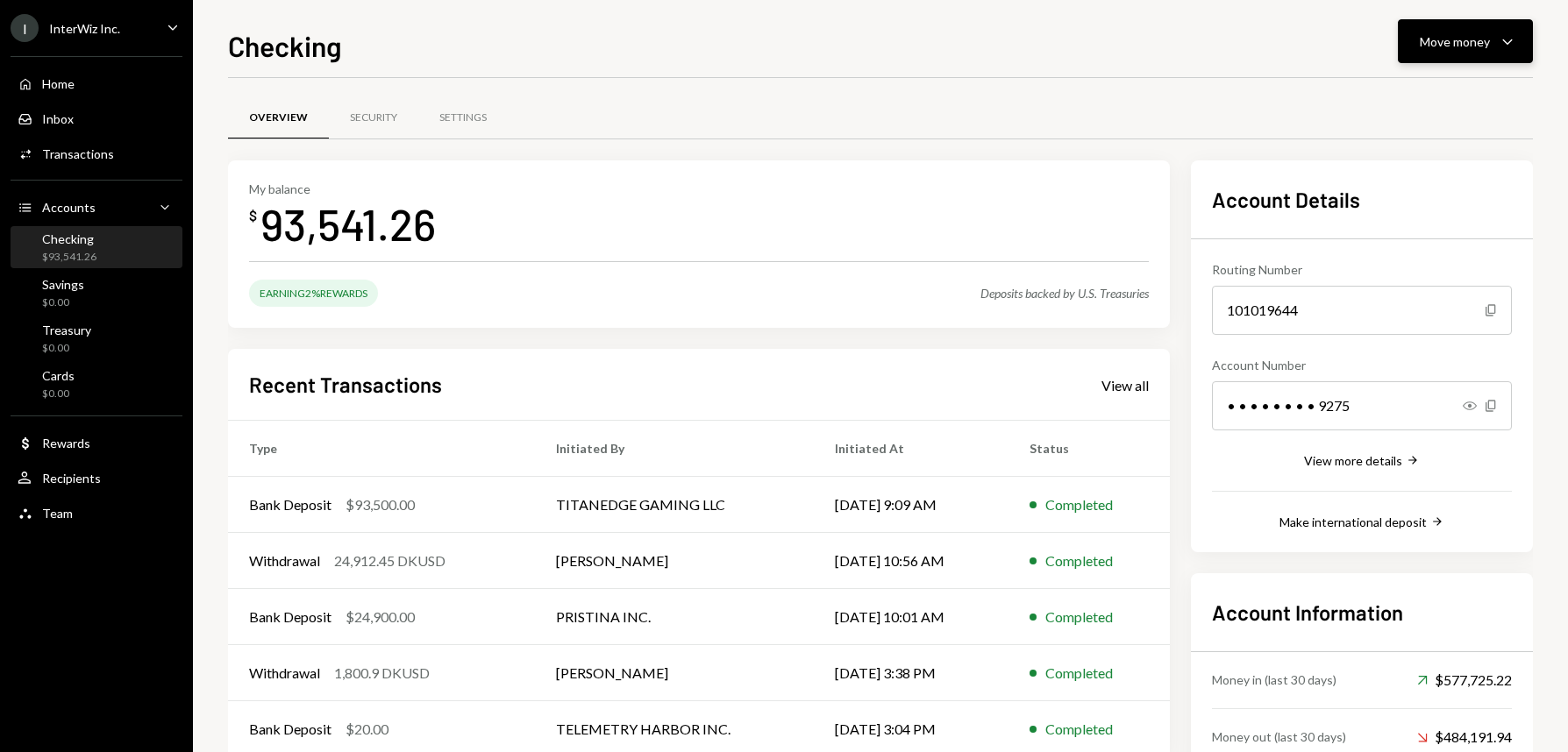 click on "Move money" at bounding box center (1455, 41) 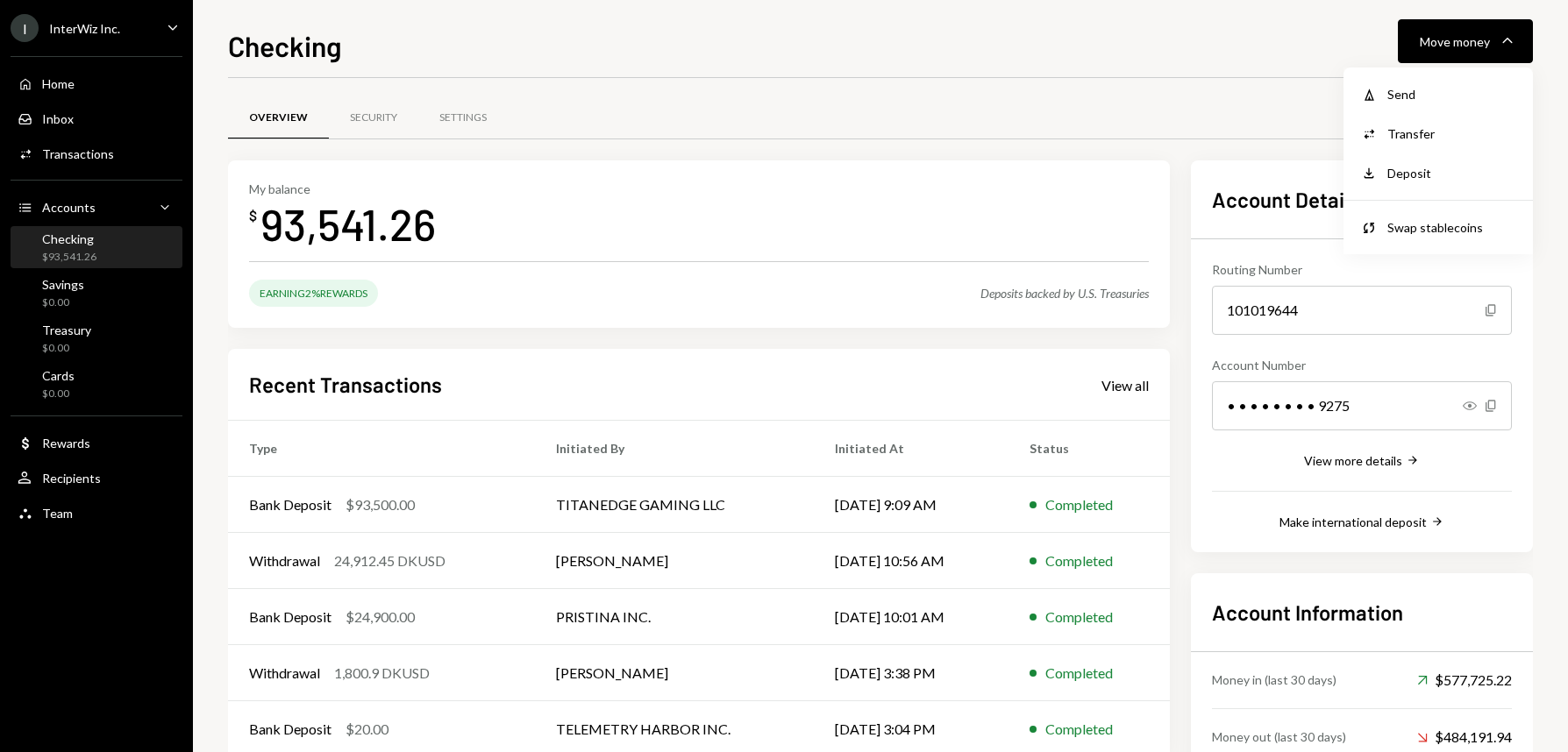 click on "Overview Security Settings" at bounding box center (880, 117) 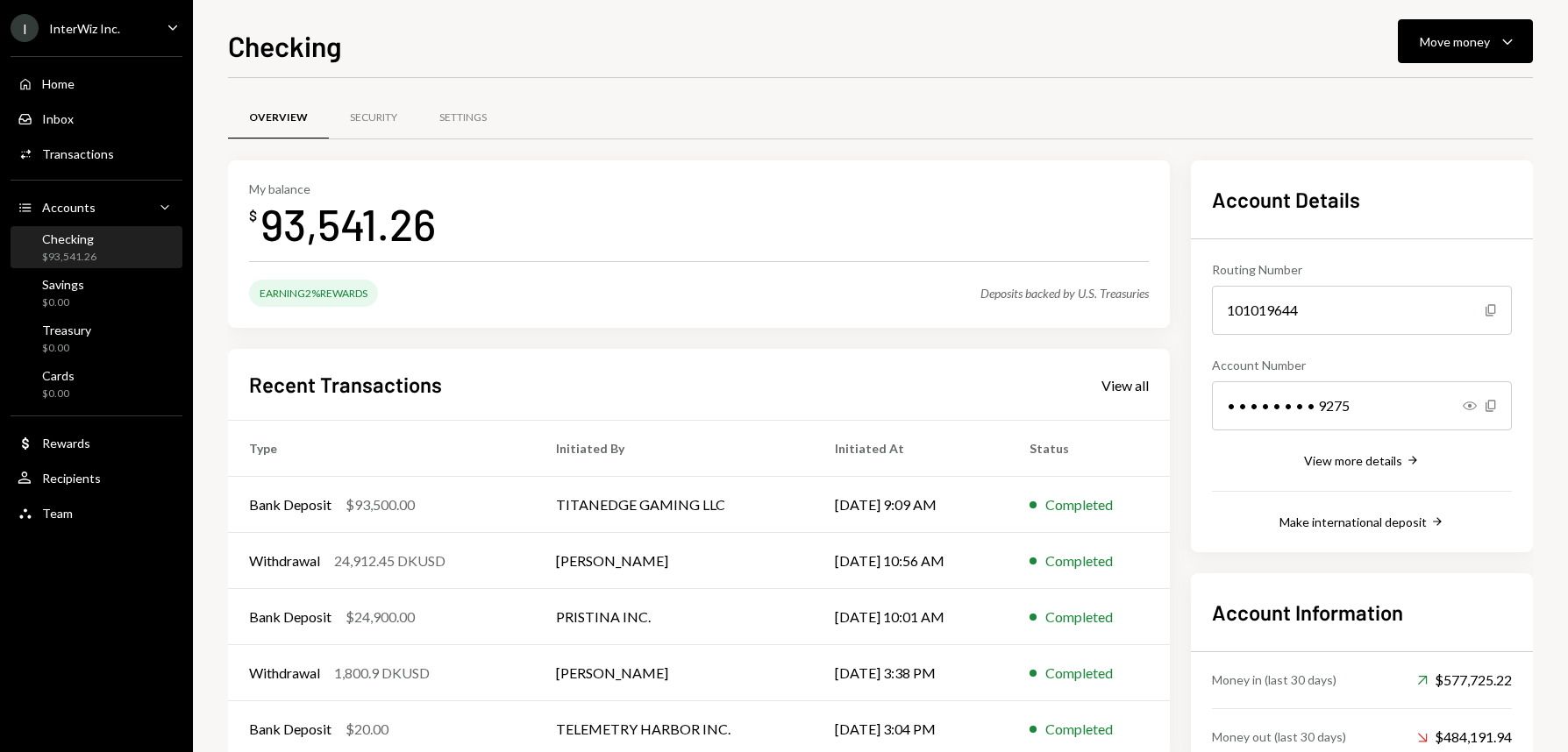 click on "InterWiz Inc." at bounding box center [84, 28] 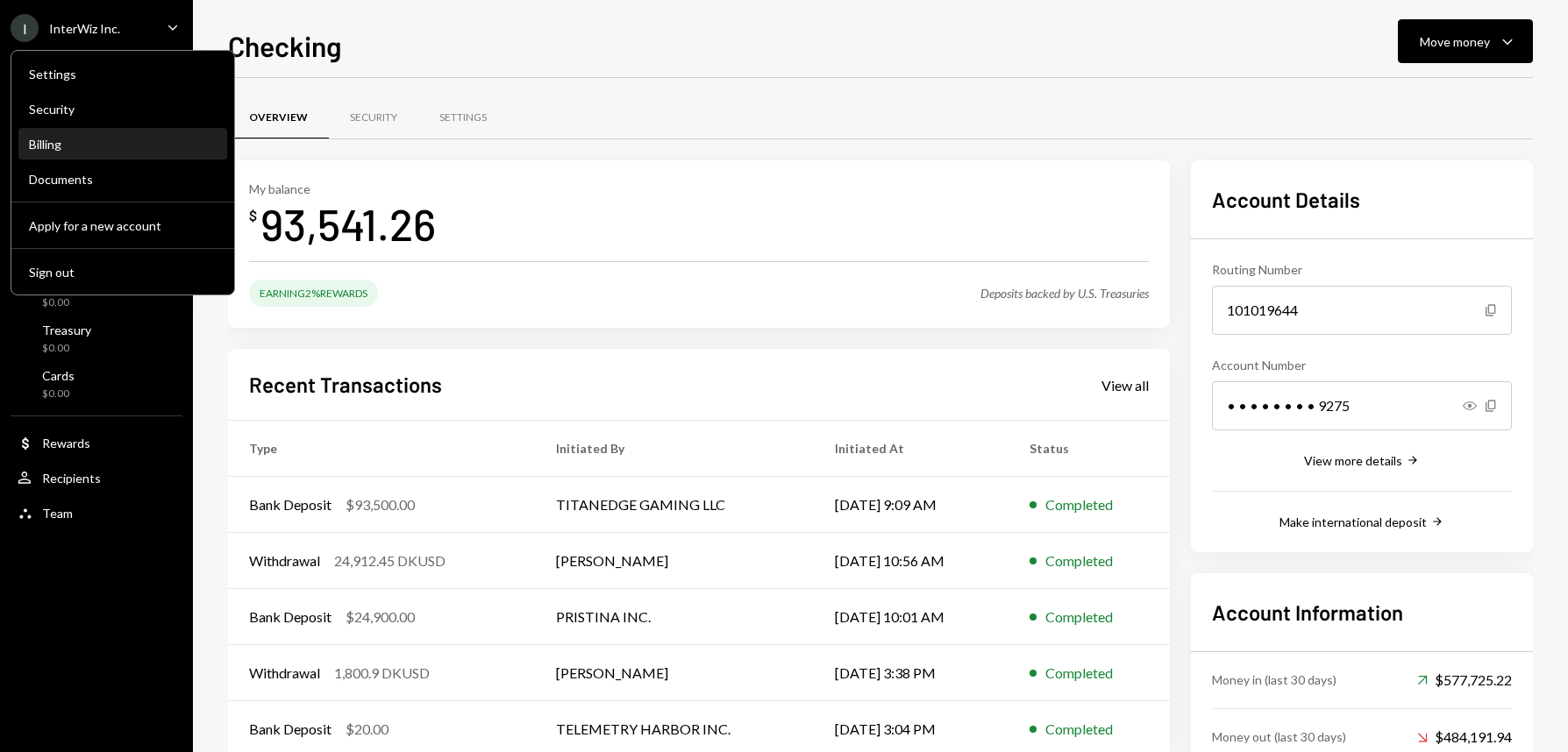 click on "Billing" at bounding box center [123, 144] 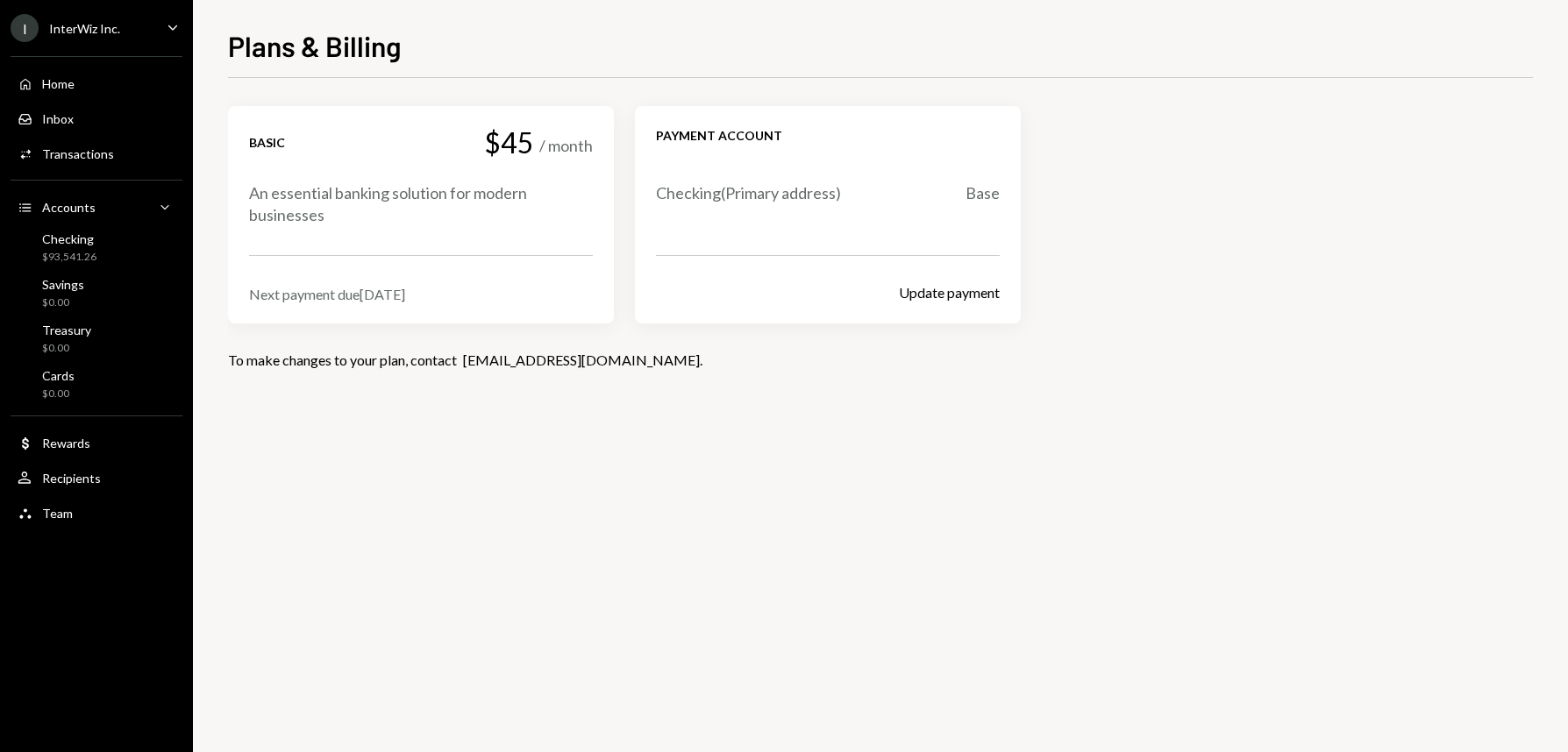 click on "Basic $45 /   month An essential banking solution for modern businesses Next payment due  Jul 20, 2025 Payment account Checking  ( Primary   address) Base Update payment To make changes to your plan, contact   support@dakota.xyz ." at bounding box center (880, 415) 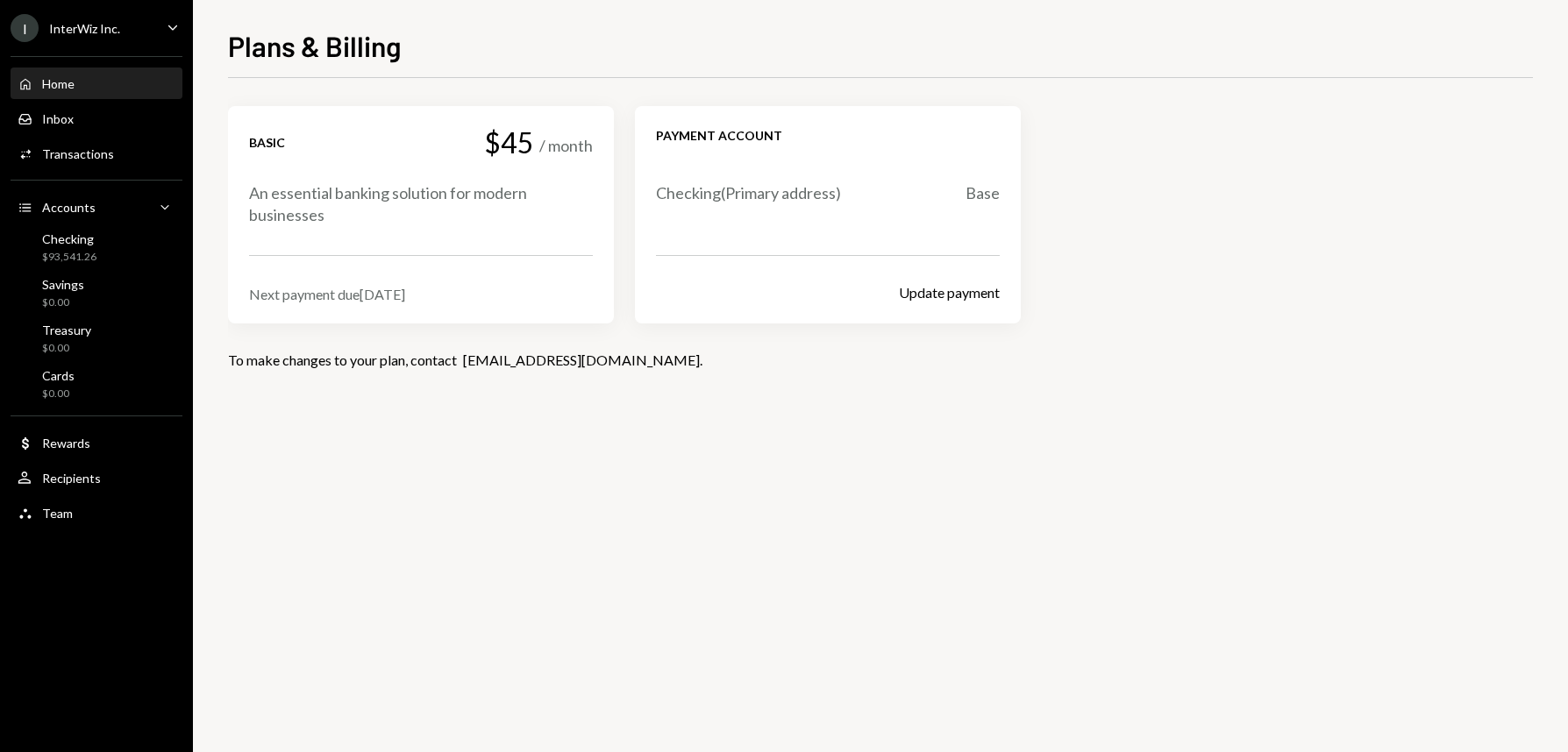 click on "Home Home" at bounding box center [96, 84] 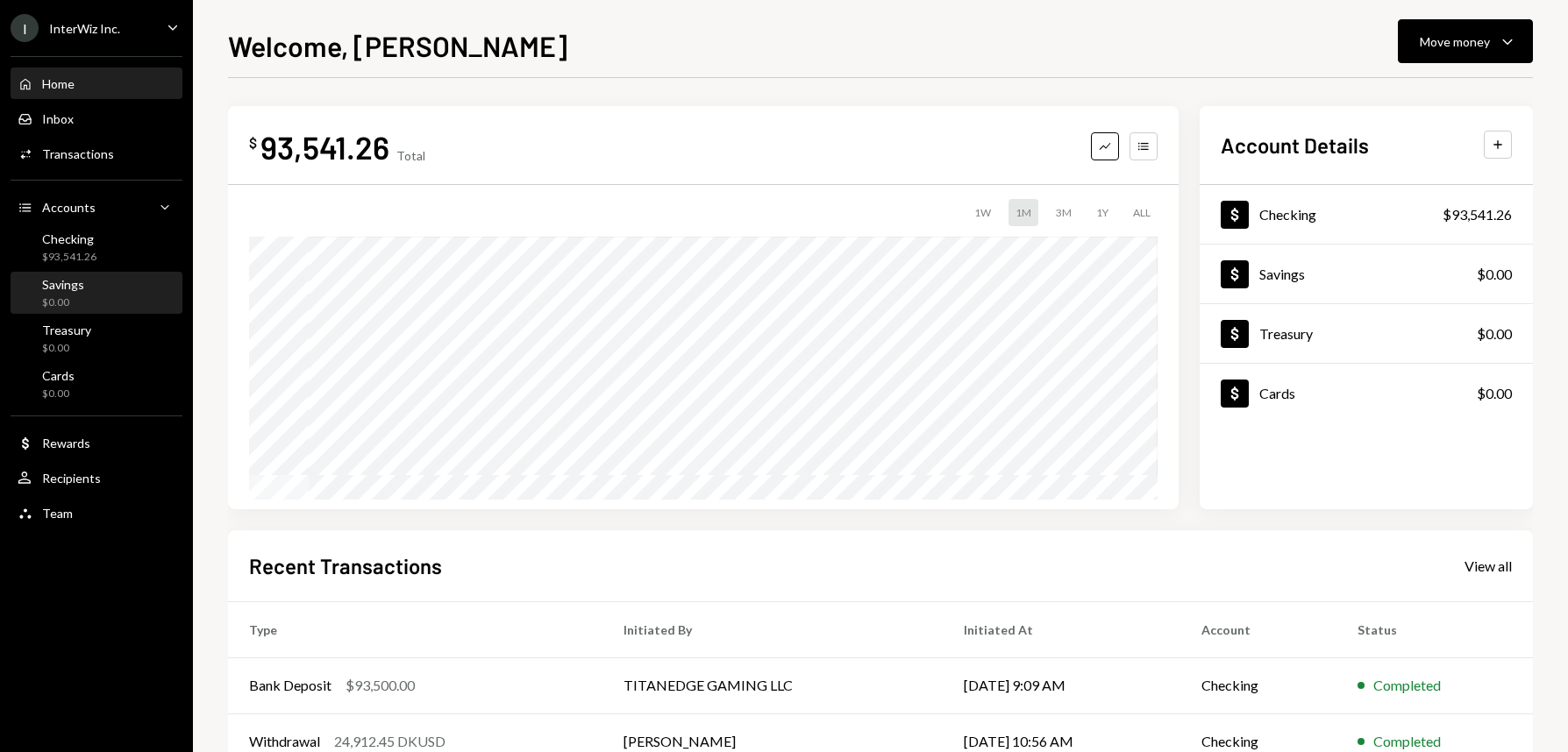 click on "Savings $0.00" at bounding box center [96, 293] 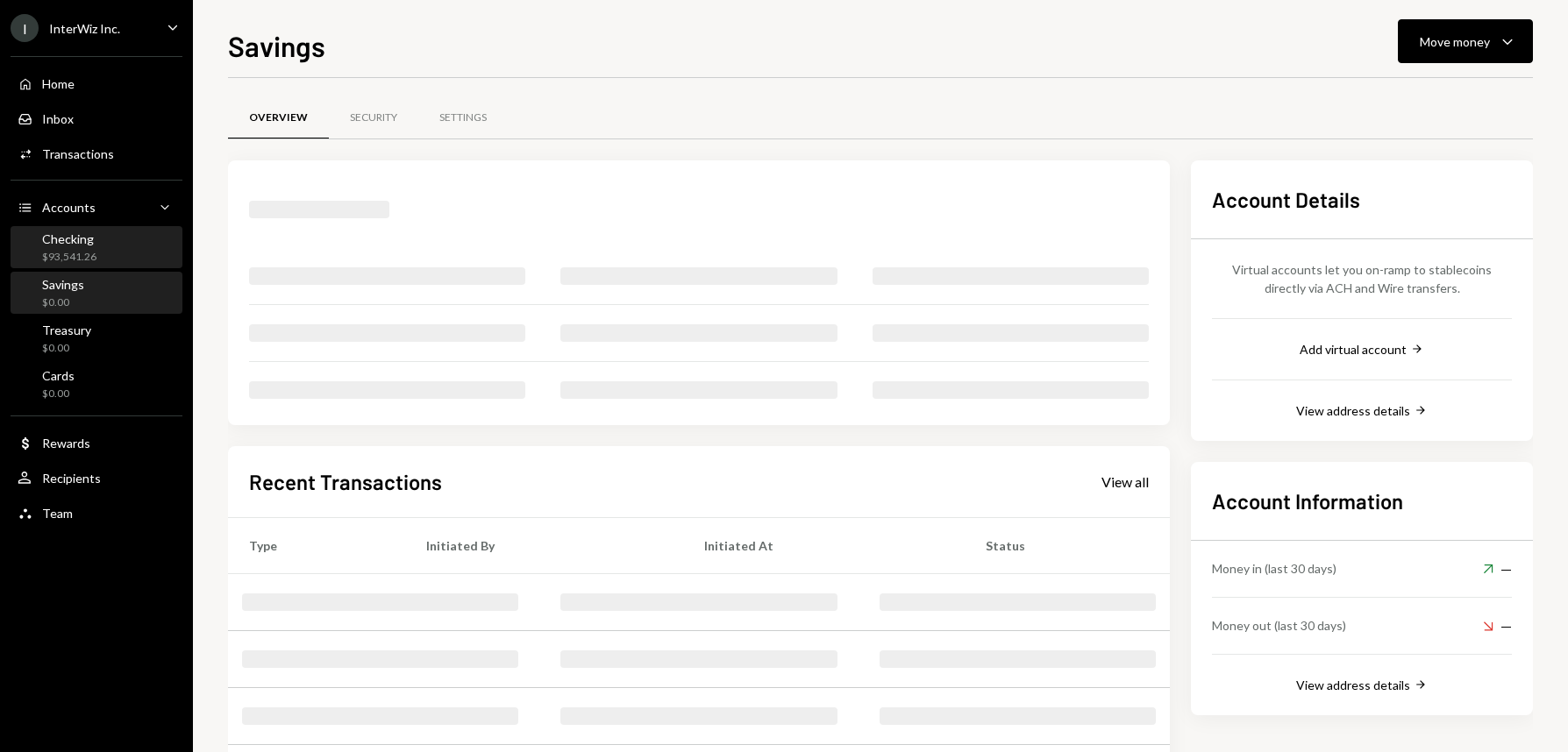 click on "Checking $93,541.26" at bounding box center [96, 248] 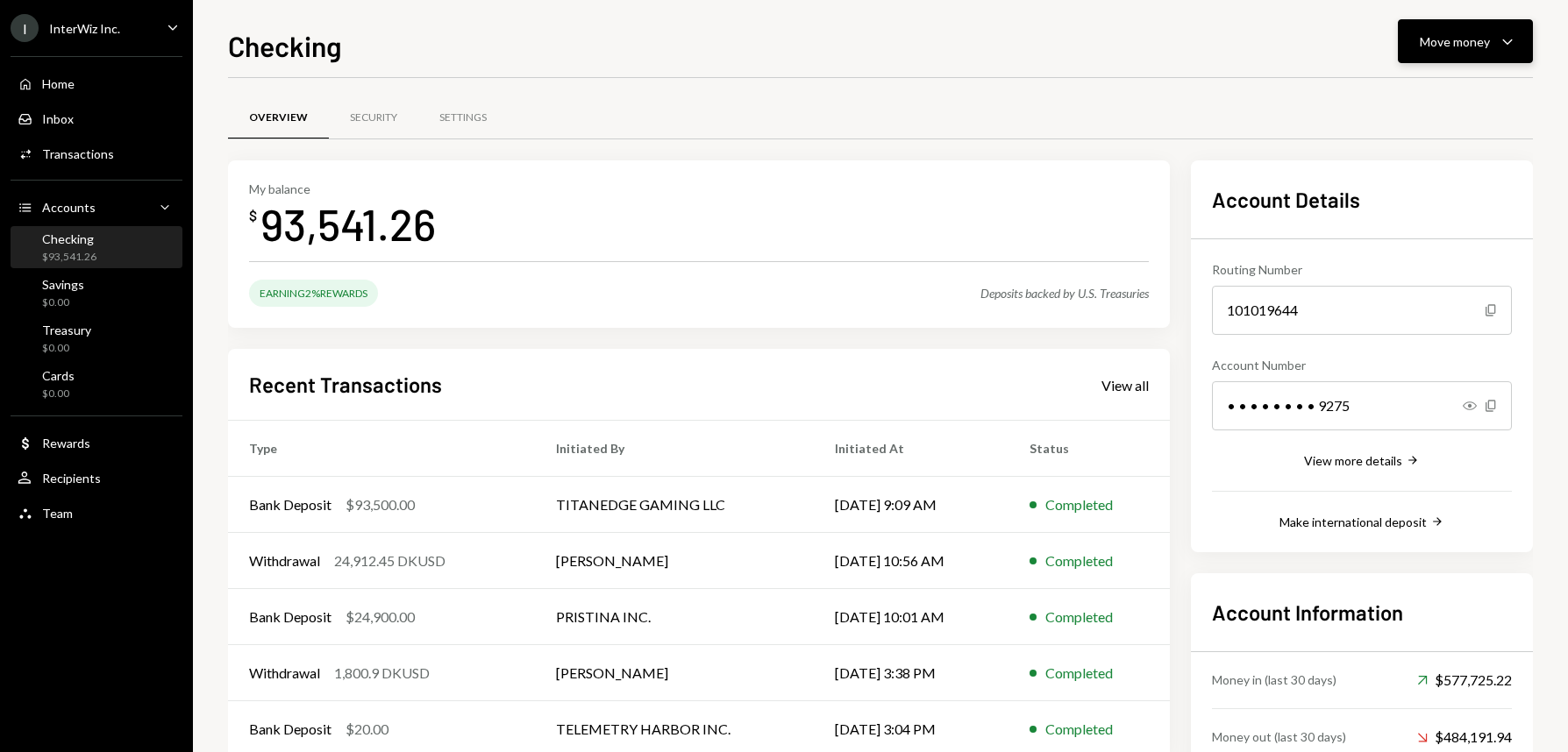 click on "Move money" at bounding box center [1455, 41] 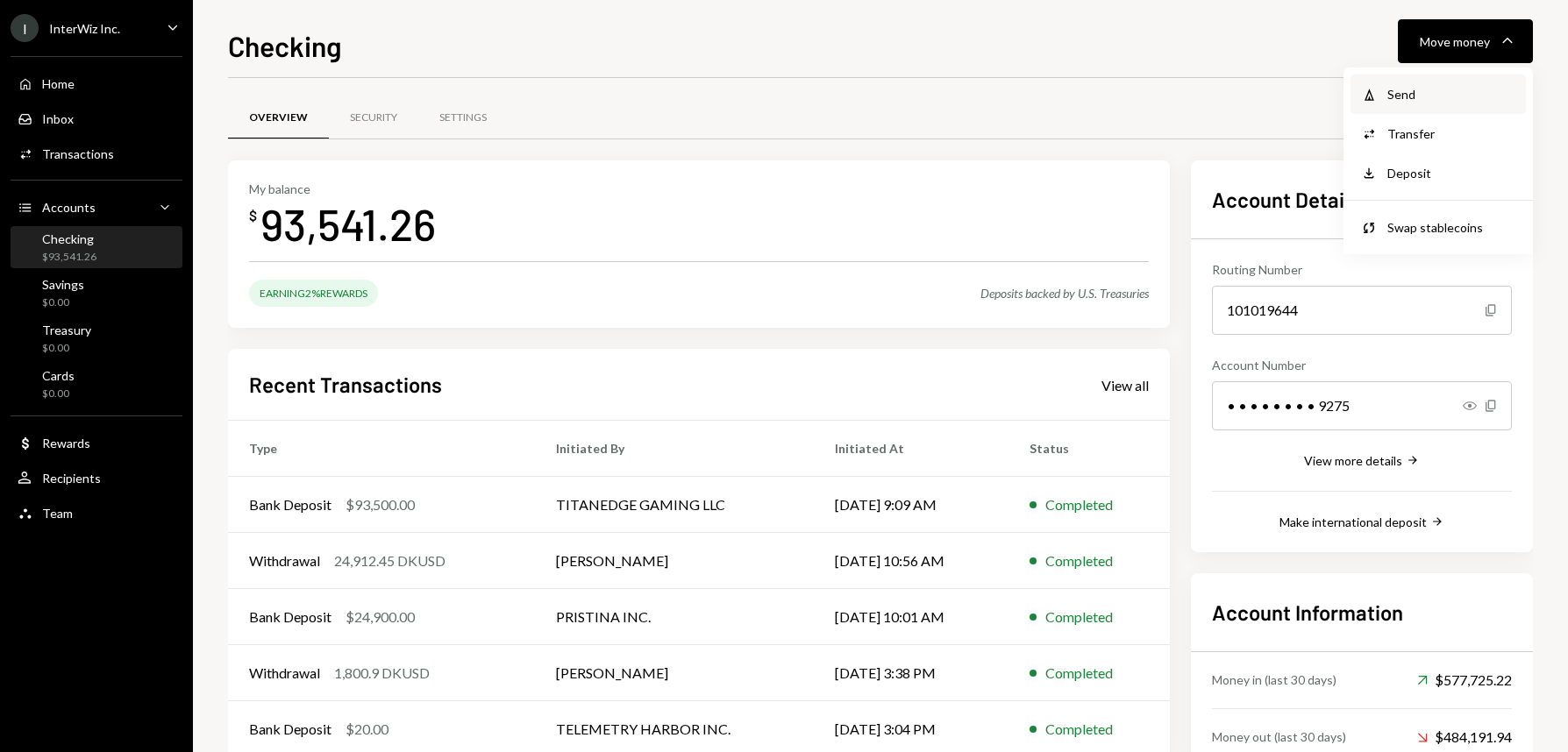 click on "Send" at bounding box center [1451, 94] 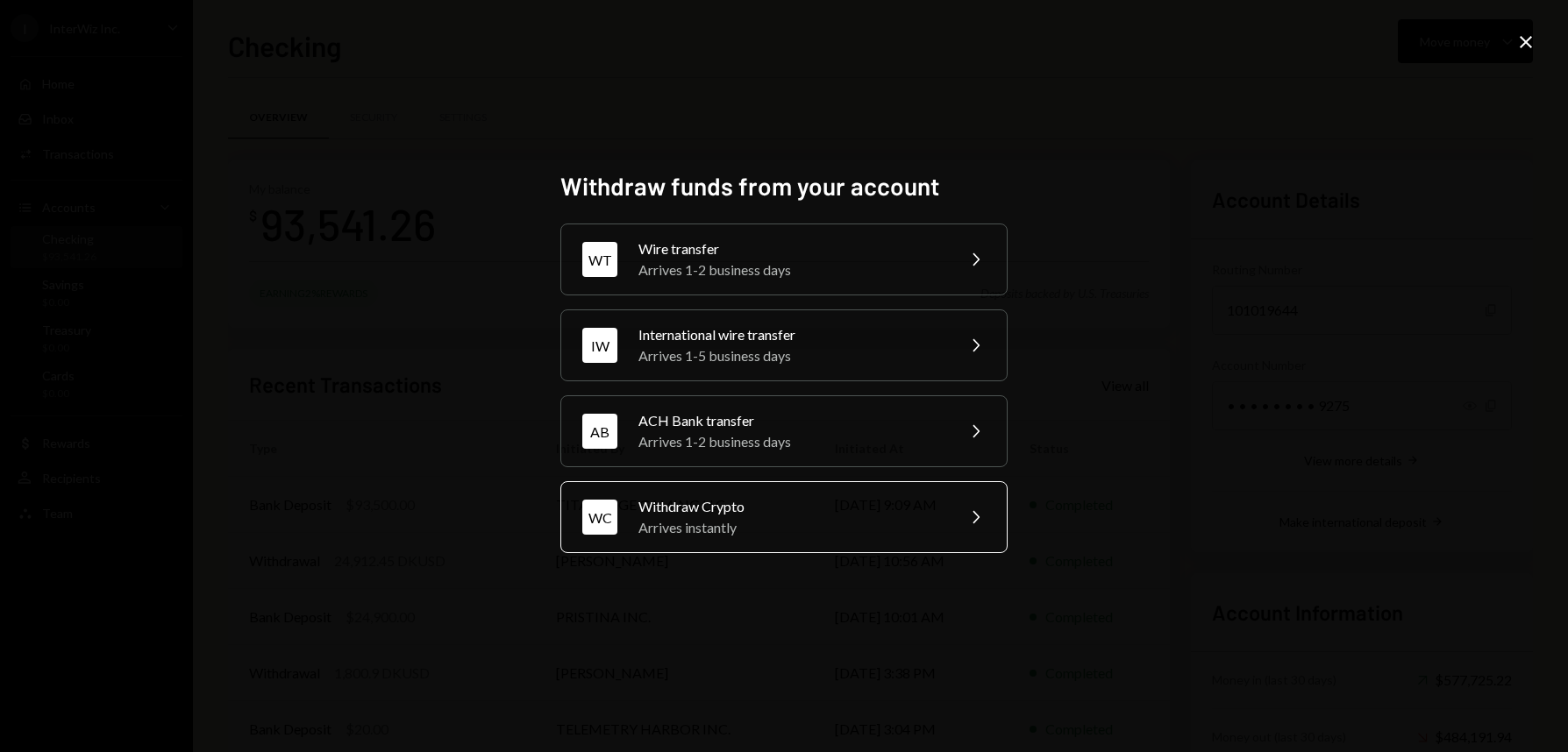 click on "Withdraw Crypto" at bounding box center (791, 507) 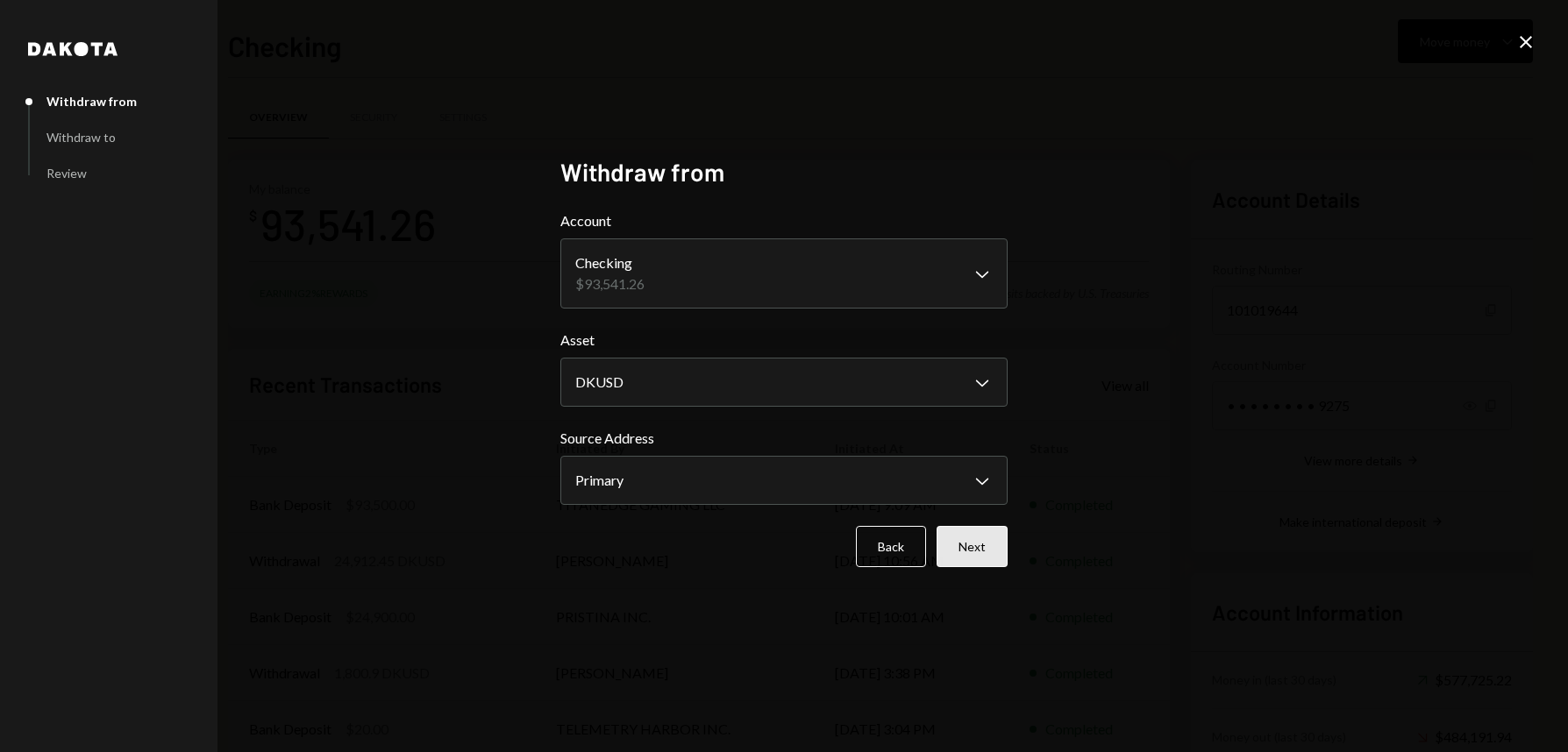 click on "Next" at bounding box center (972, 546) 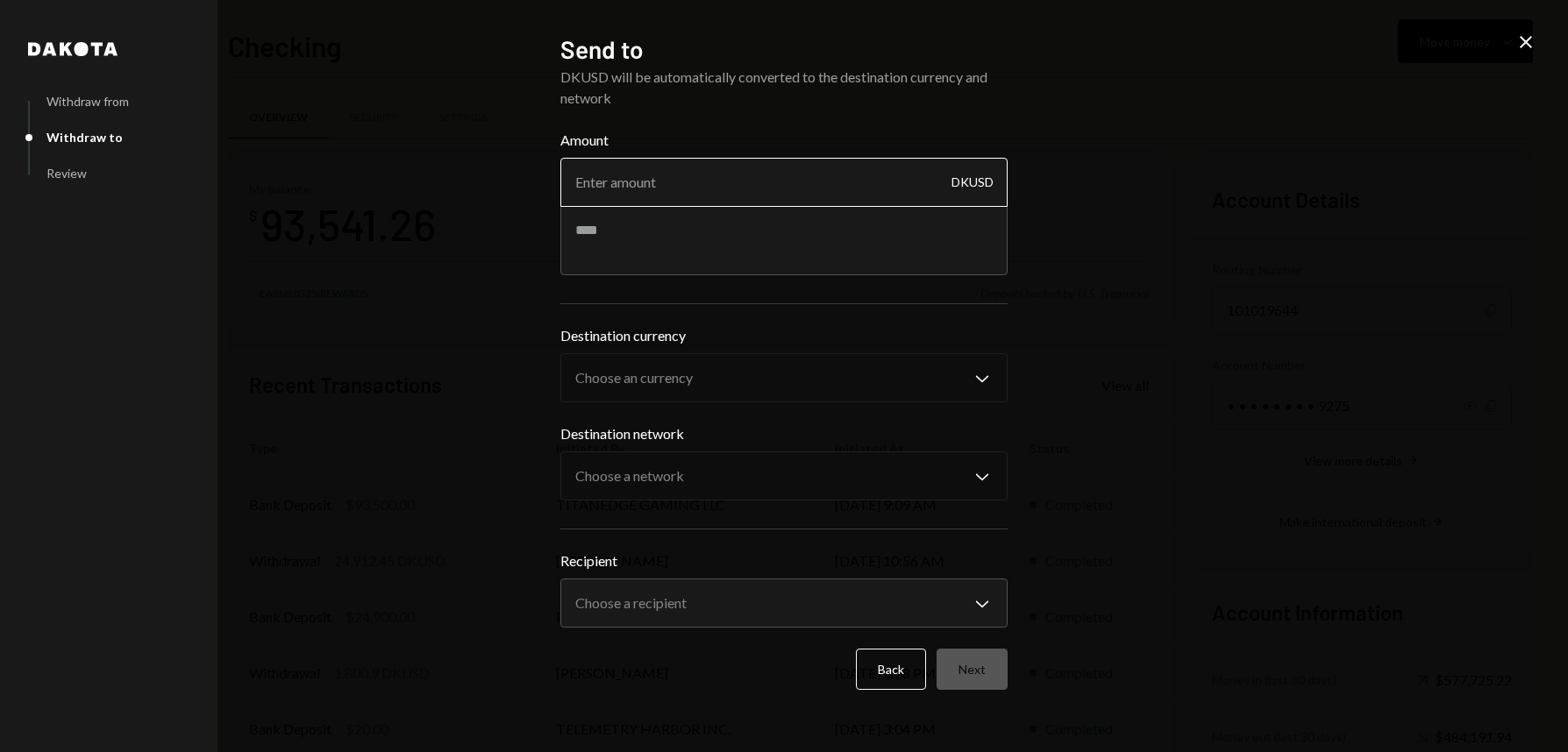 click on "Amount" at bounding box center (784, 182) 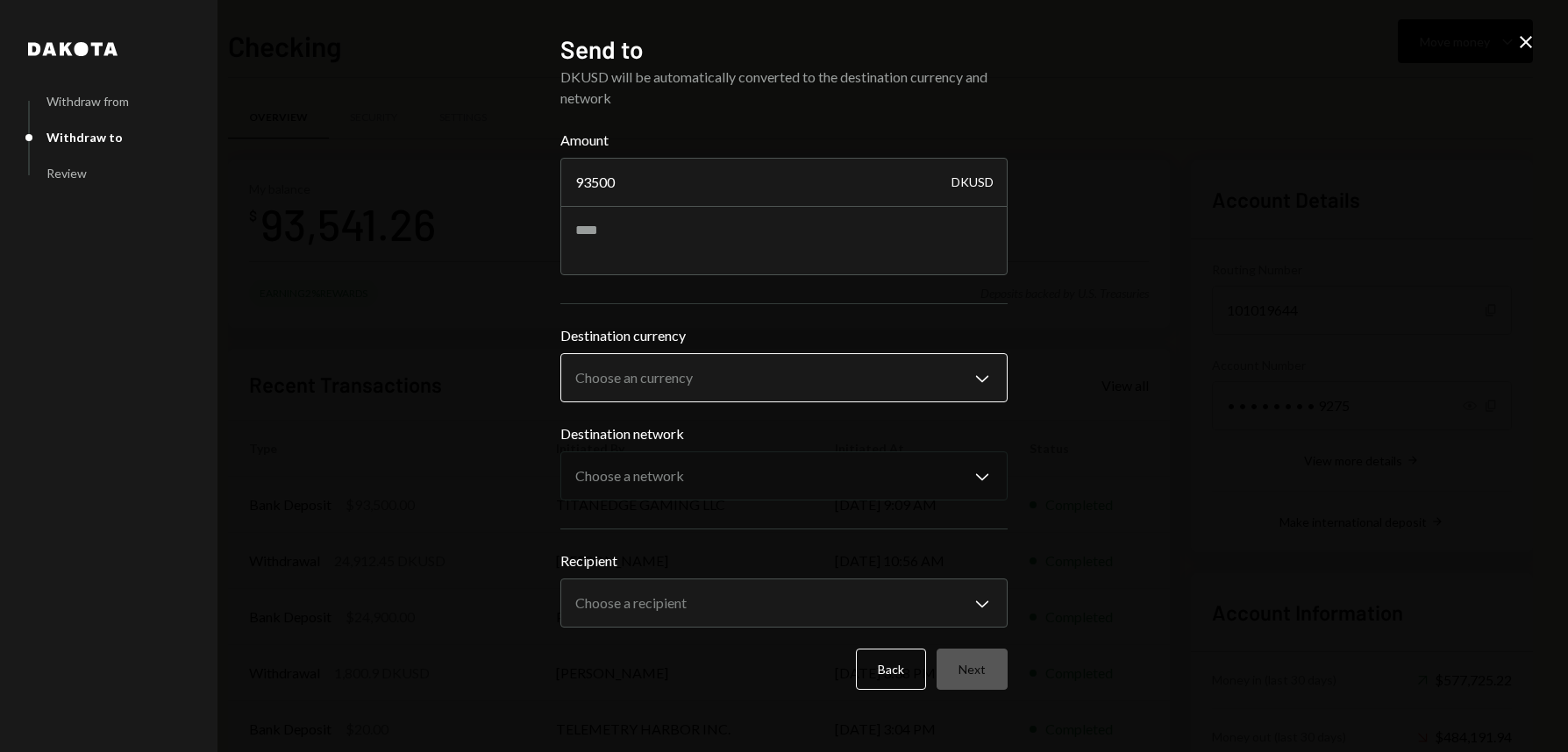 type on "93500" 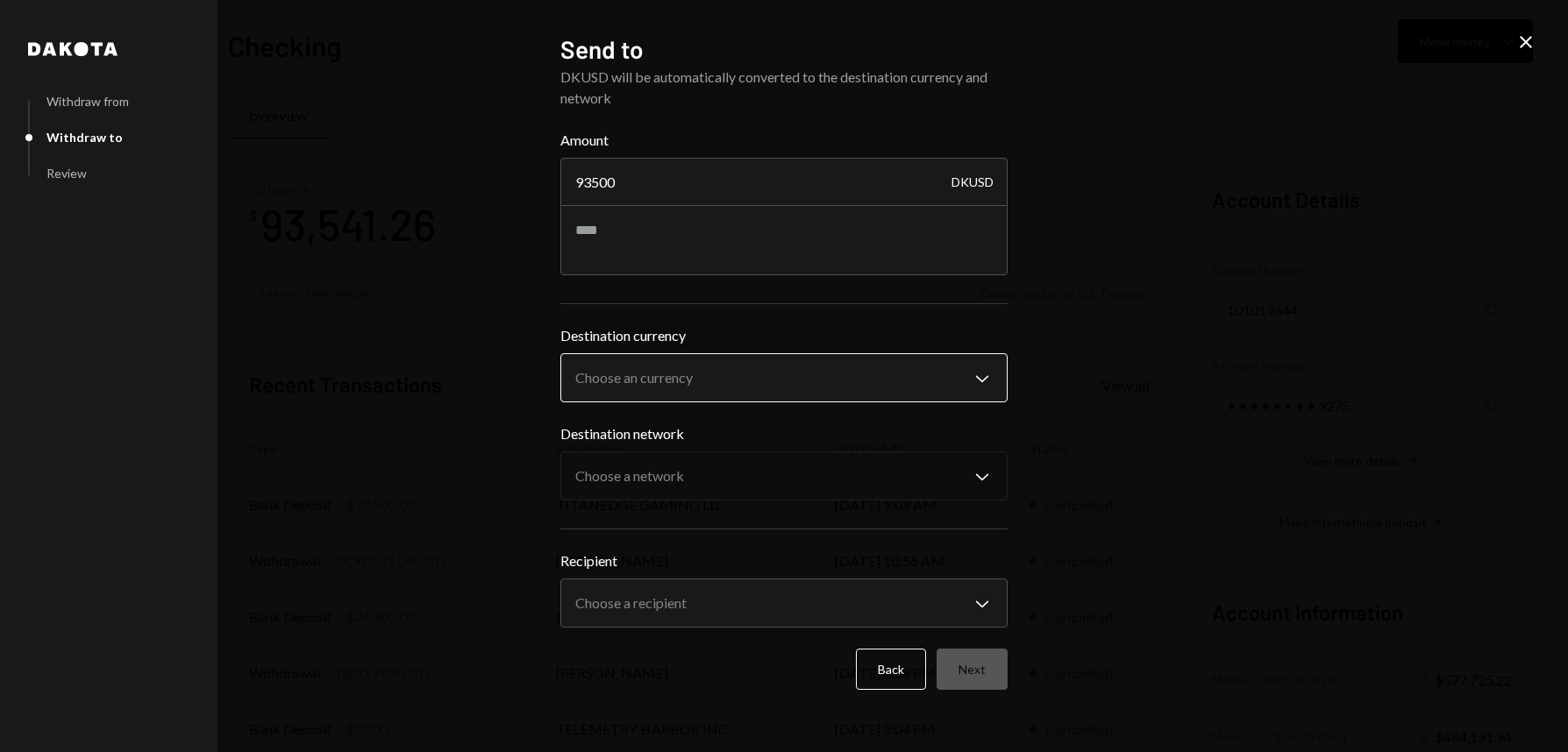 click on "I InterWiz Inc. Caret Down Home Home Inbox Inbox Activities Transactions Accounts Accounts Caret Down Checking $93,541.26 Savings $0.00 Treasury $0.00 Cards $0.00 Dollar Rewards User Recipients Team Team Checking Move money Caret Down Overview Security Settings My balance $ 93,541.26 Earning  2%  Rewards Deposits backed by U.S. Treasuries Recent Transactions View all Type Initiated By Initiated At Status Bank Deposit $93,500.00 TITANEDGE GAMING LLC 07/03/25 9:09 AM Completed Withdrawal 24,912.45  DKUSD John Irving 07/02/25 10:56 AM Completed Bank Deposit $24,900.00 PRISTINA INC. 07/02/25 10:01 AM Completed Withdrawal 1,800.9  DKUSD John Irving 07/01/25 3:38 PM Completed Bank Deposit $20.00 TELEMETRY HARBOR INC. 07/01/25 3:04 PM Completed Account Details Routing Number 101019644 Copy Account Number • • • • • • • •  9275 Show Copy View more details Right Arrow Make international deposit Right Arrow Account Information Money in (last 30 days) Up Right Arrow $577,725.22 Money out (last 30 days)" at bounding box center (784, 376) 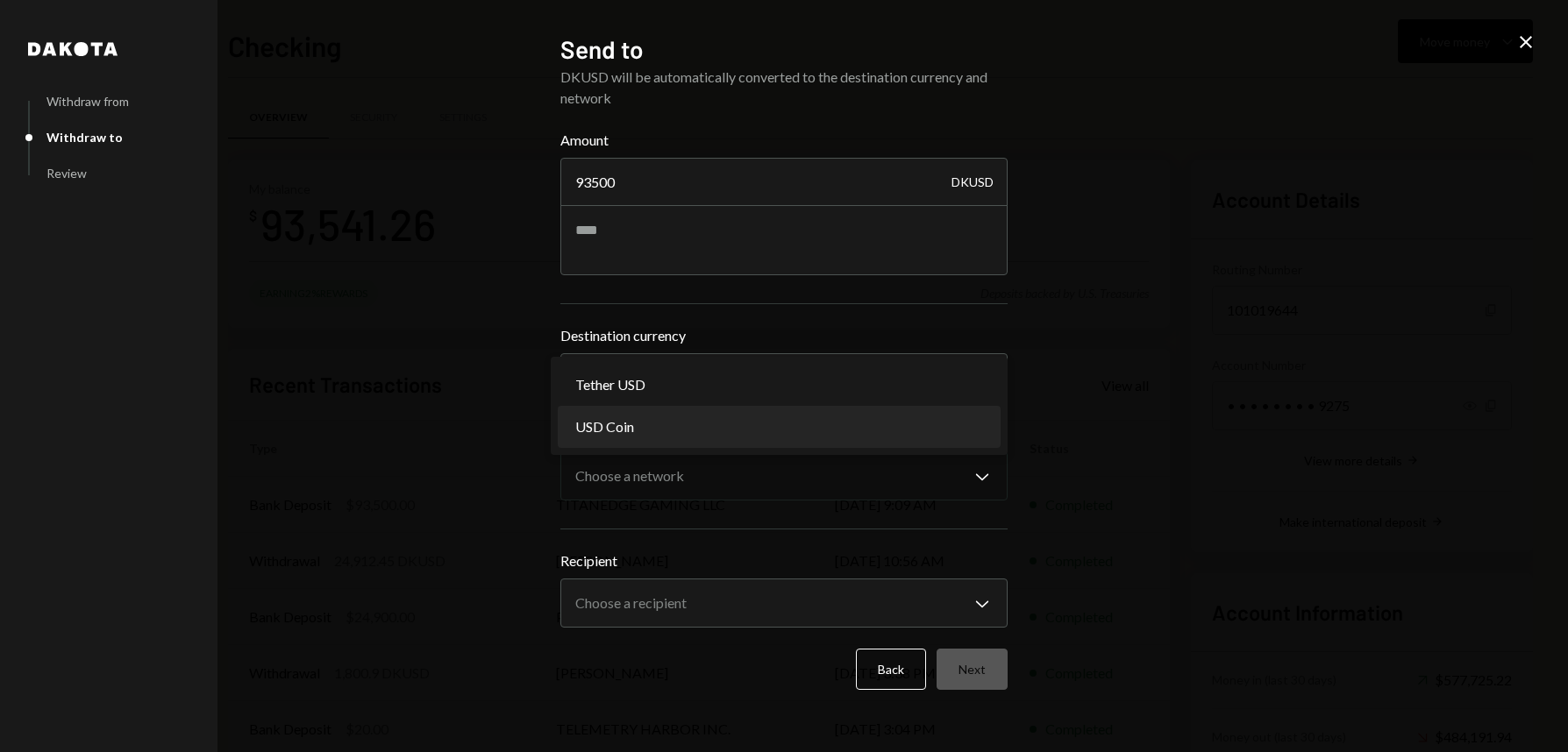 select on "****" 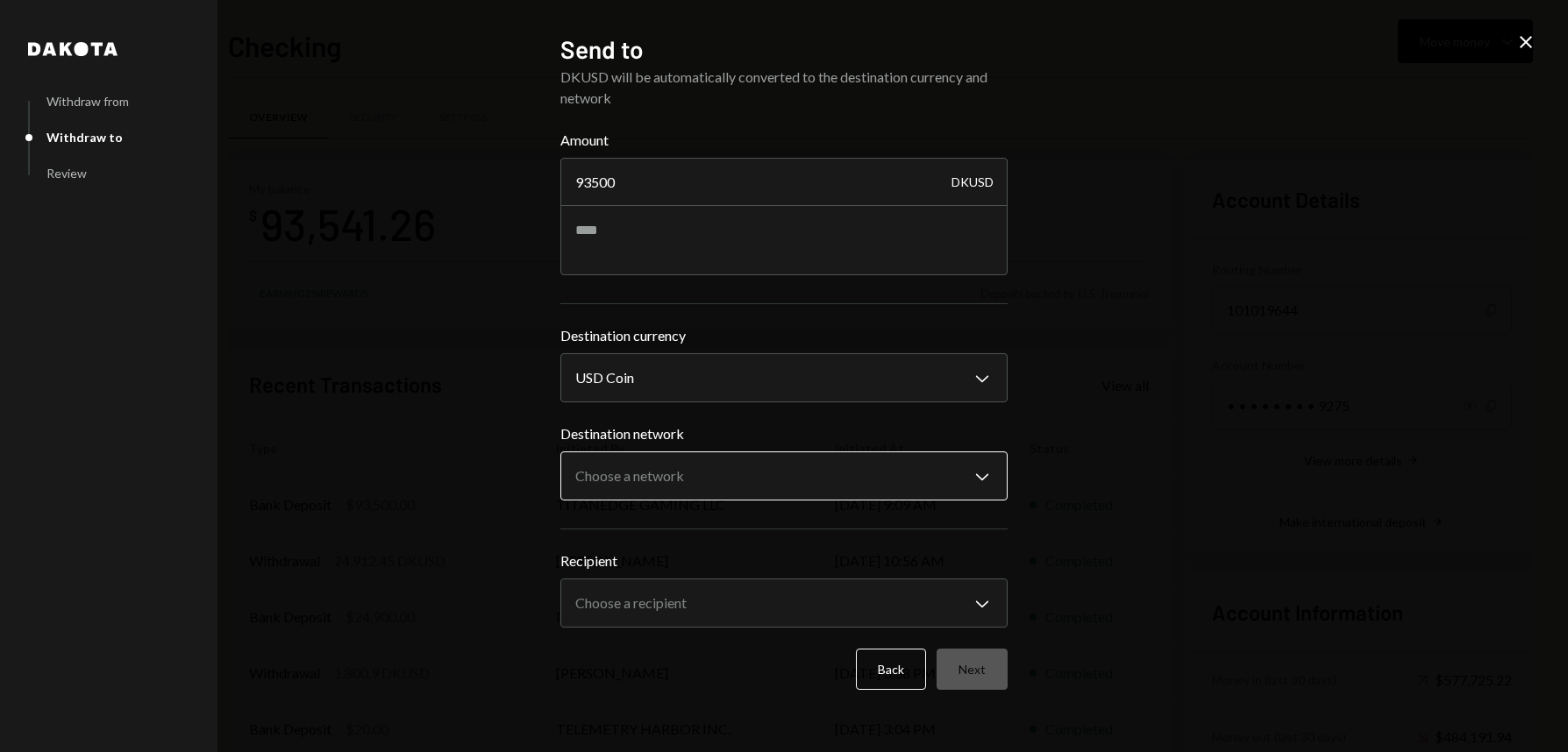 click on "I InterWiz Inc. Caret Down Home Home Inbox Inbox Activities Transactions Accounts Accounts Caret Down Checking $93,541.26 Savings $0.00 Treasury $0.00 Cards $0.00 Dollar Rewards User Recipients Team Team Checking Move money Caret Down Overview Security Settings My balance $ 93,541.26 Earning  2%  Rewards Deposits backed by U.S. Treasuries Recent Transactions View all Type Initiated By Initiated At Status Bank Deposit $93,500.00 TITANEDGE GAMING LLC 07/03/25 9:09 AM Completed Withdrawal 24,912.45  DKUSD John Irving 07/02/25 10:56 AM Completed Bank Deposit $24,900.00 PRISTINA INC. 07/02/25 10:01 AM Completed Withdrawal 1,800.9  DKUSD John Irving 07/01/25 3:38 PM Completed Bank Deposit $20.00 TELEMETRY HARBOR INC. 07/01/25 3:04 PM Completed Account Details Routing Number 101019644 Copy Account Number • • • • • • • •  9275 Show Copy View more details Right Arrow Make international deposit Right Arrow Account Information Money in (last 30 days) Up Right Arrow $577,725.22 Money out (last 30 days)" at bounding box center (784, 376) 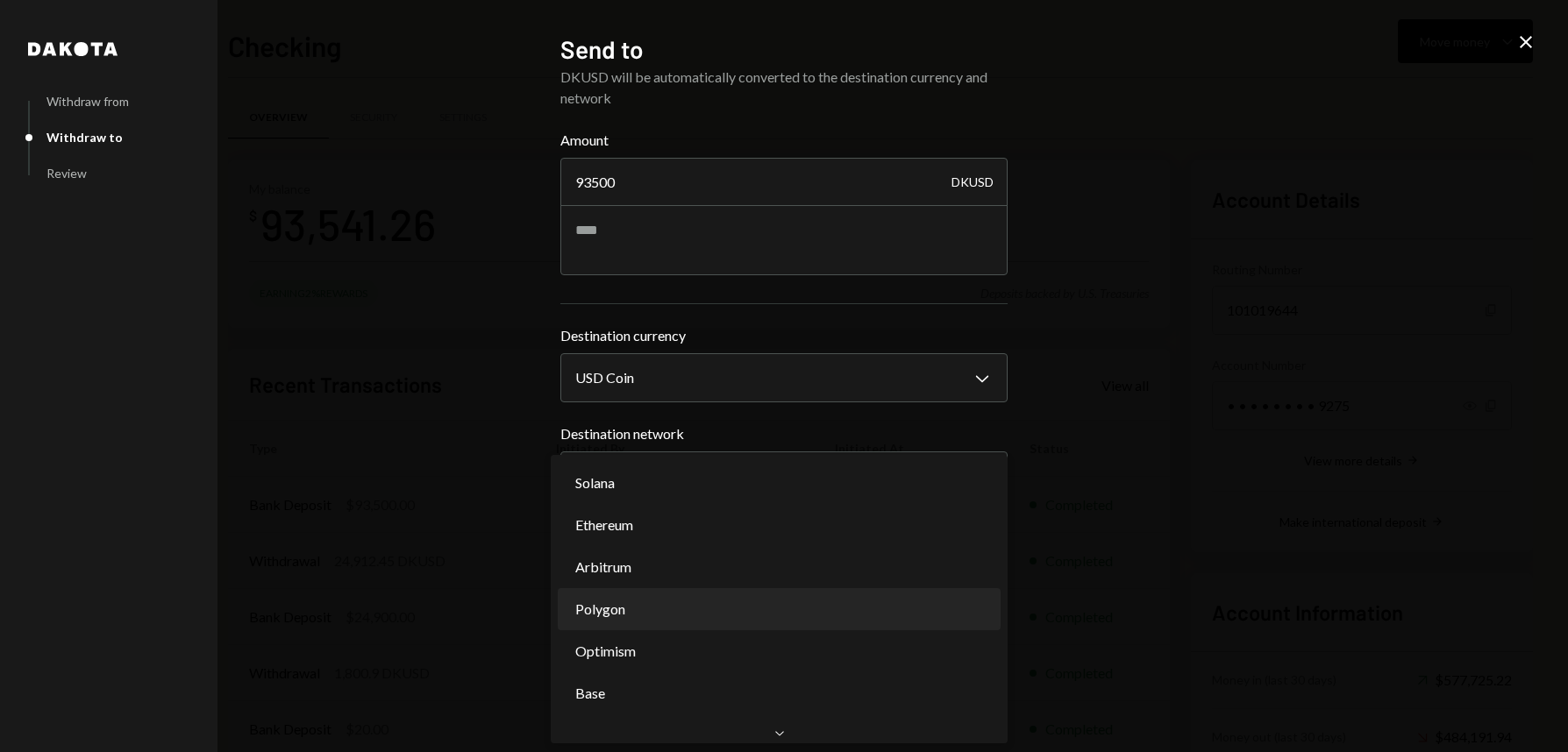 select on "**********" 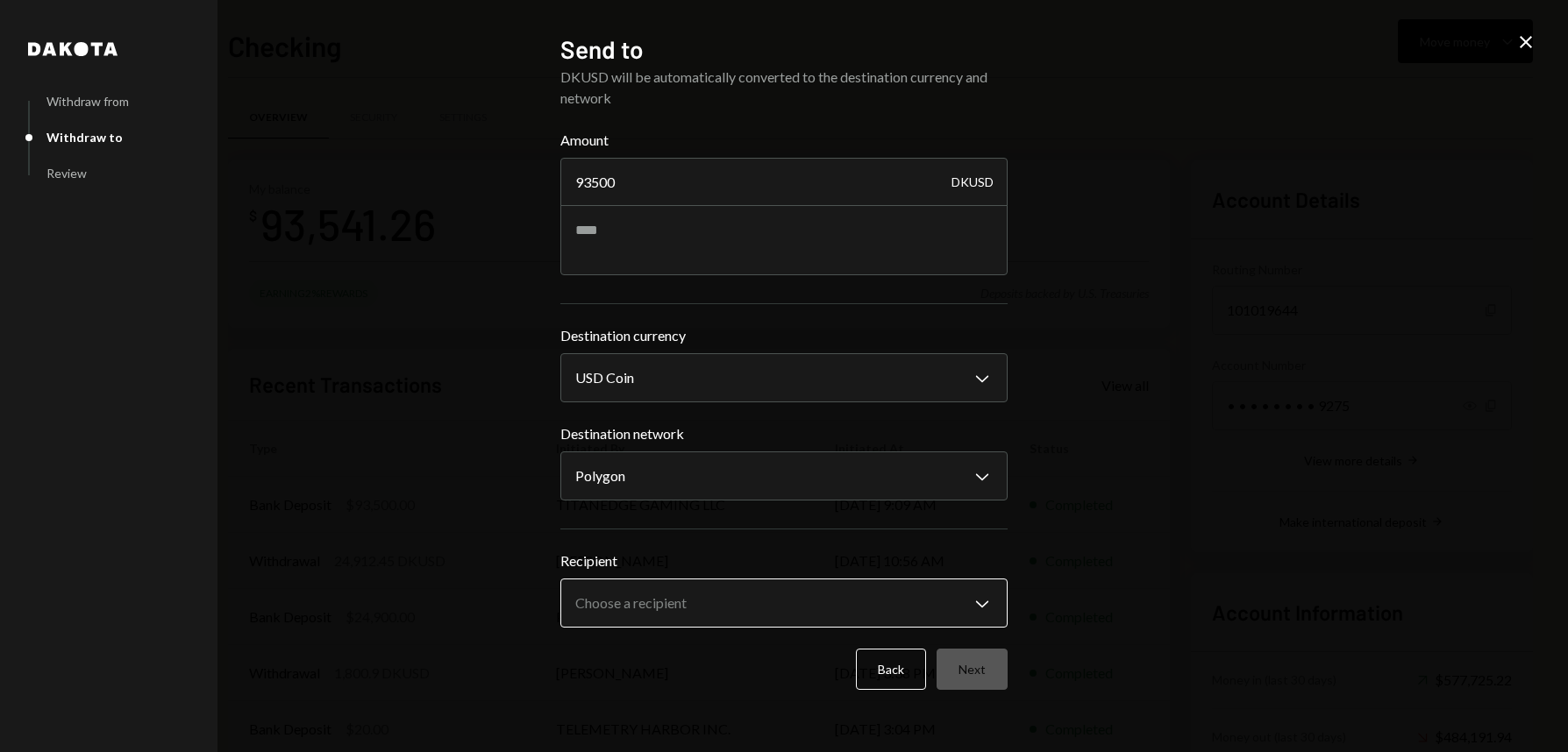 click on "I InterWiz Inc. Caret Down Home Home Inbox Inbox Activities Transactions Accounts Accounts Caret Down Checking $93,541.26 Savings $0.00 Treasury $0.00 Cards $0.00 Dollar Rewards User Recipients Team Team Checking Move money Caret Down Overview Security Settings My balance $ 93,541.26 Earning  2%  Rewards Deposits backed by U.S. Treasuries Recent Transactions View all Type Initiated By Initiated At Status Bank Deposit $93,500.00 TITANEDGE GAMING LLC 07/03/25 9:09 AM Completed Withdrawal 24,912.45  DKUSD John Irving 07/02/25 10:56 AM Completed Bank Deposit $24,900.00 PRISTINA INC. 07/02/25 10:01 AM Completed Withdrawal 1,800.9  DKUSD John Irving 07/01/25 3:38 PM Completed Bank Deposit $20.00 TELEMETRY HARBOR INC. 07/01/25 3:04 PM Completed Account Details Routing Number 101019644 Copy Account Number • • • • • • • •  9275 Show Copy View more details Right Arrow Make international deposit Right Arrow Account Information Money in (last 30 days) Up Right Arrow $577,725.22 Money out (last 30 days)" at bounding box center (784, 376) 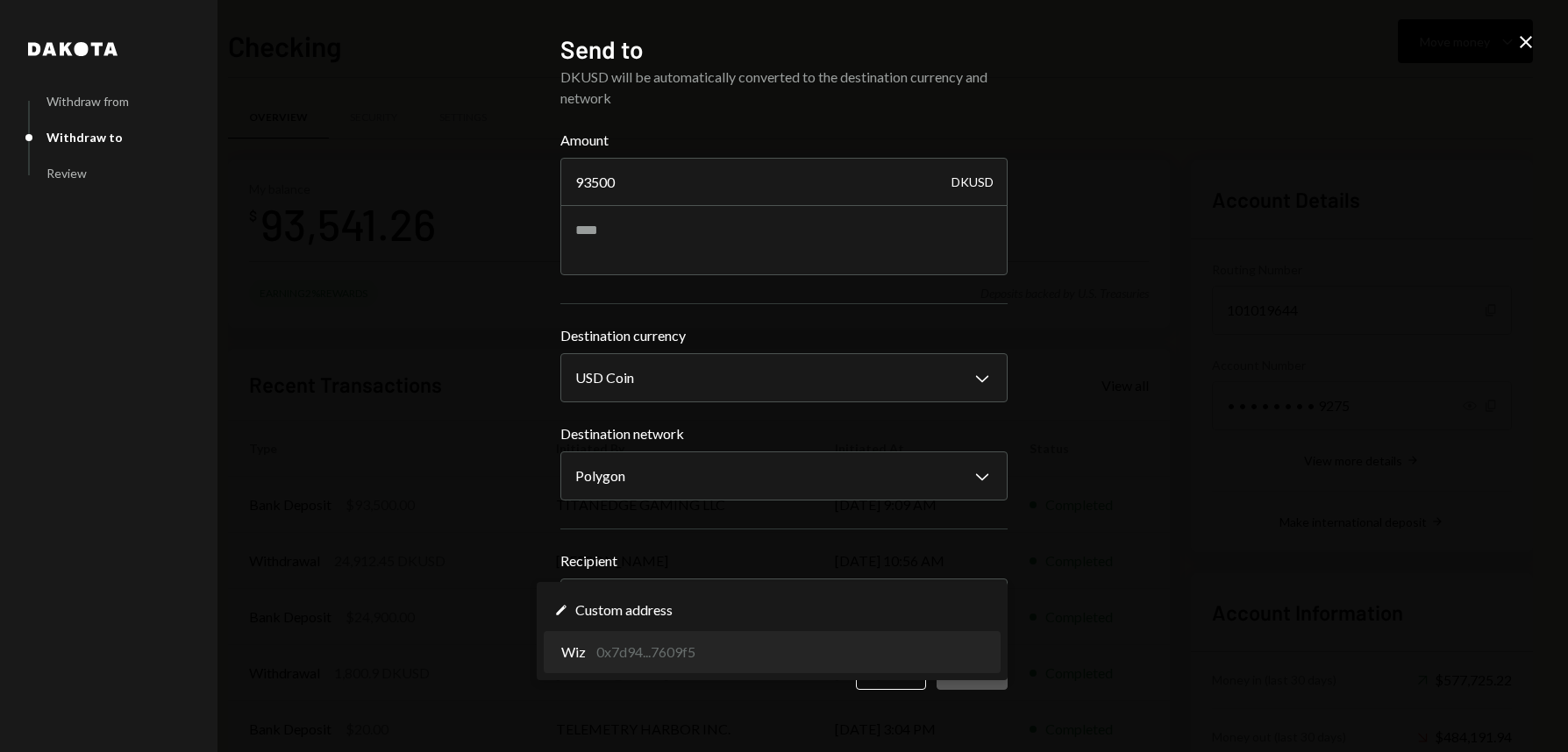 select on "**********" 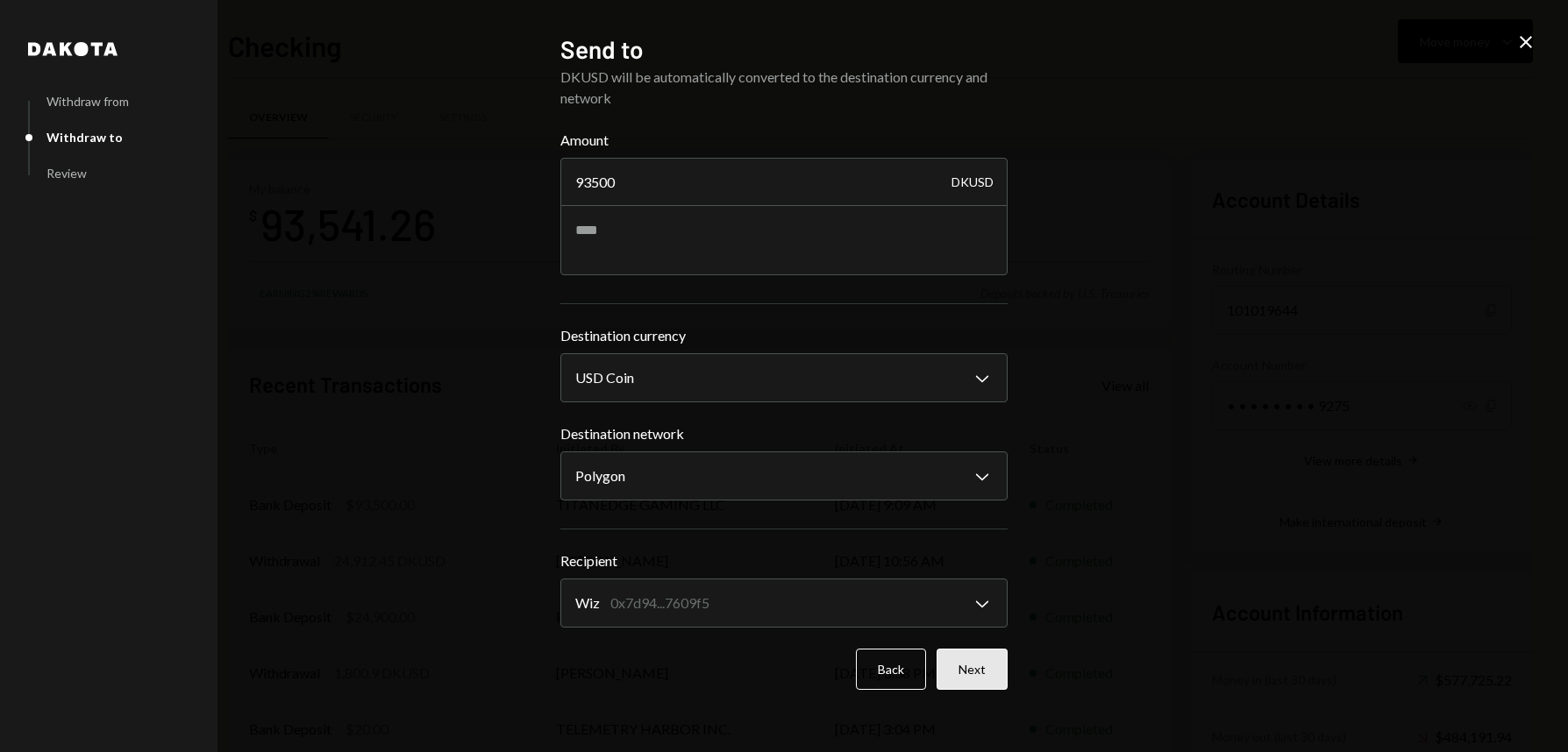 click on "Next" at bounding box center (972, 669) 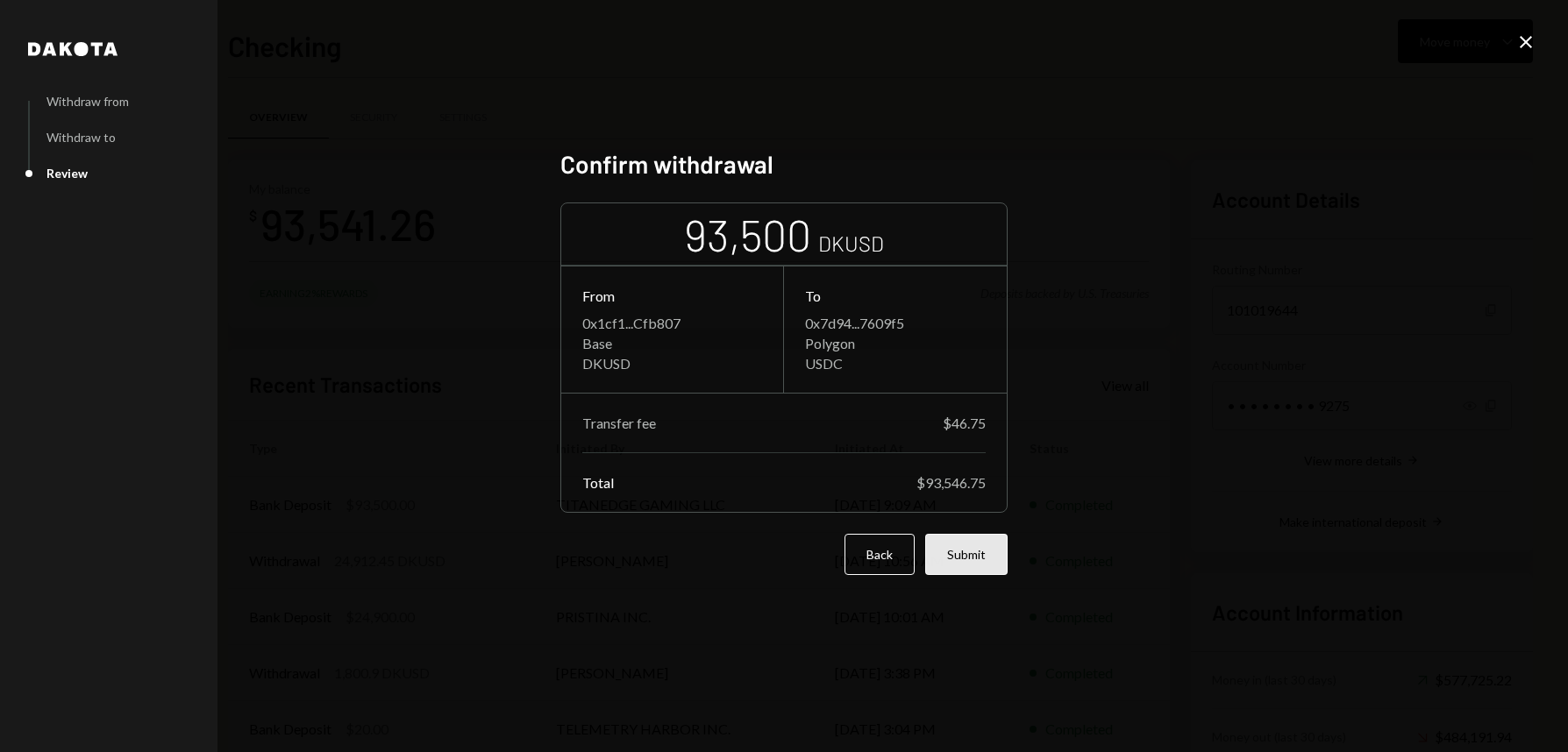 click on "Submit" at bounding box center [966, 554] 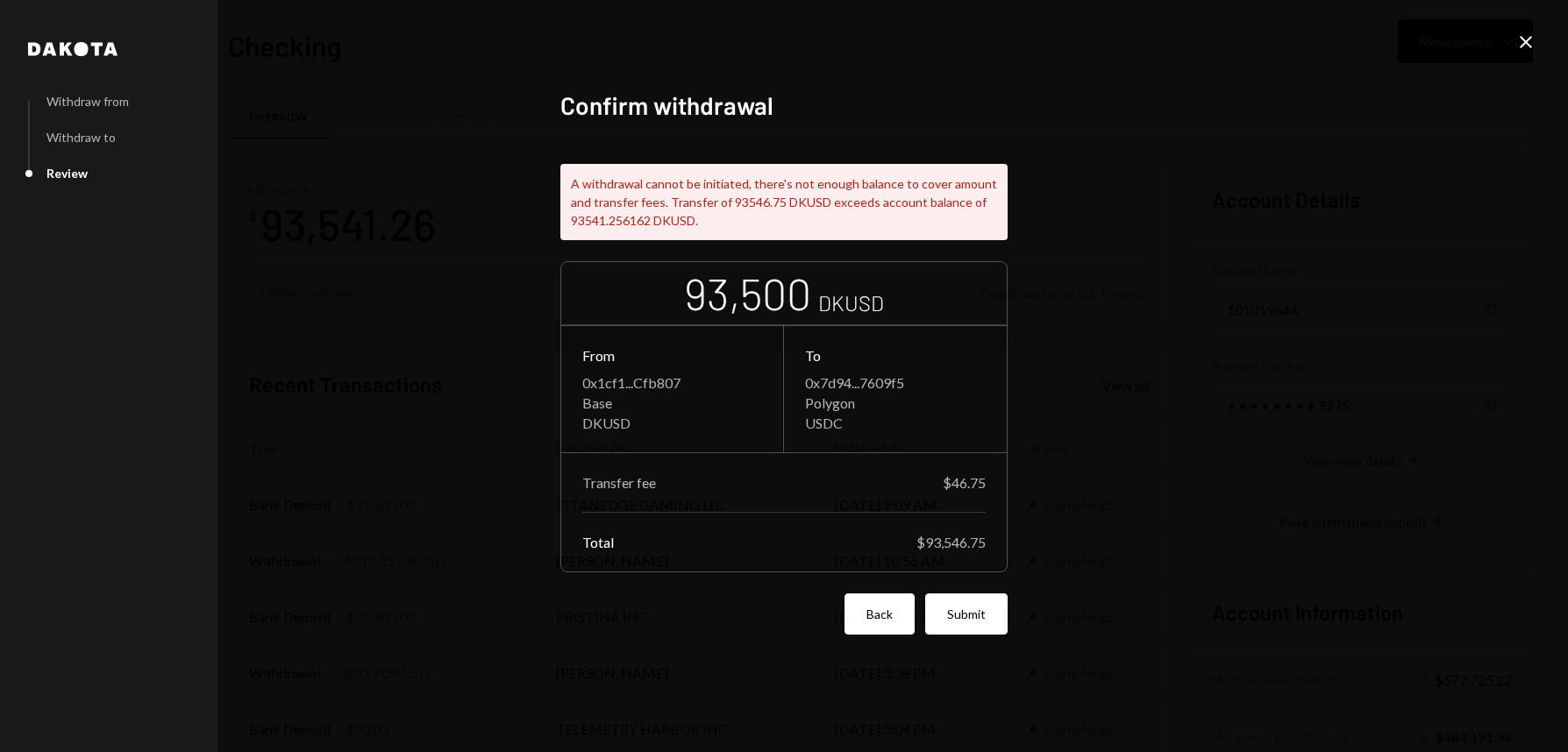 click on "Back" at bounding box center [880, 614] 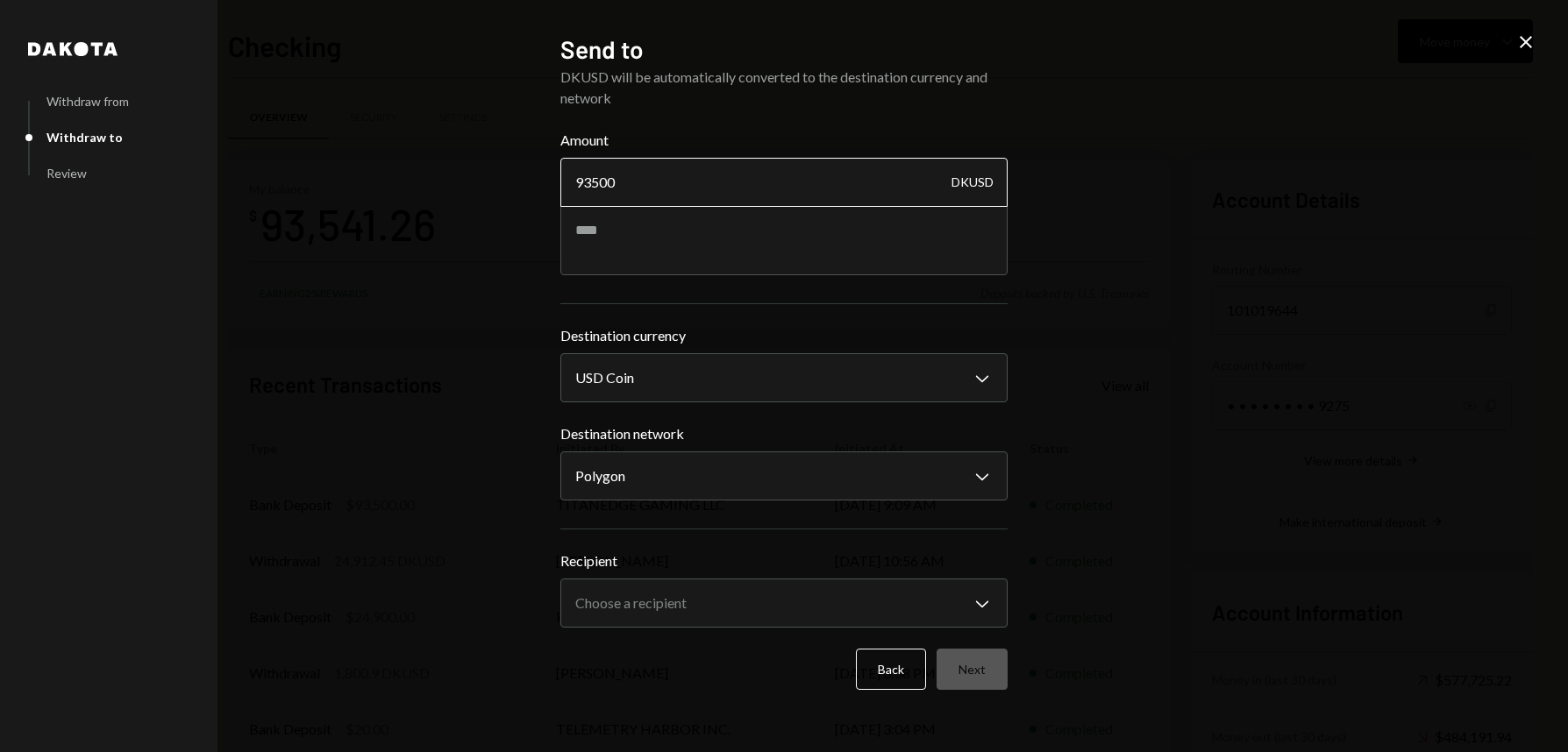 drag, startPoint x: 593, startPoint y: 182, endPoint x: 684, endPoint y: 181, distance: 91.005494 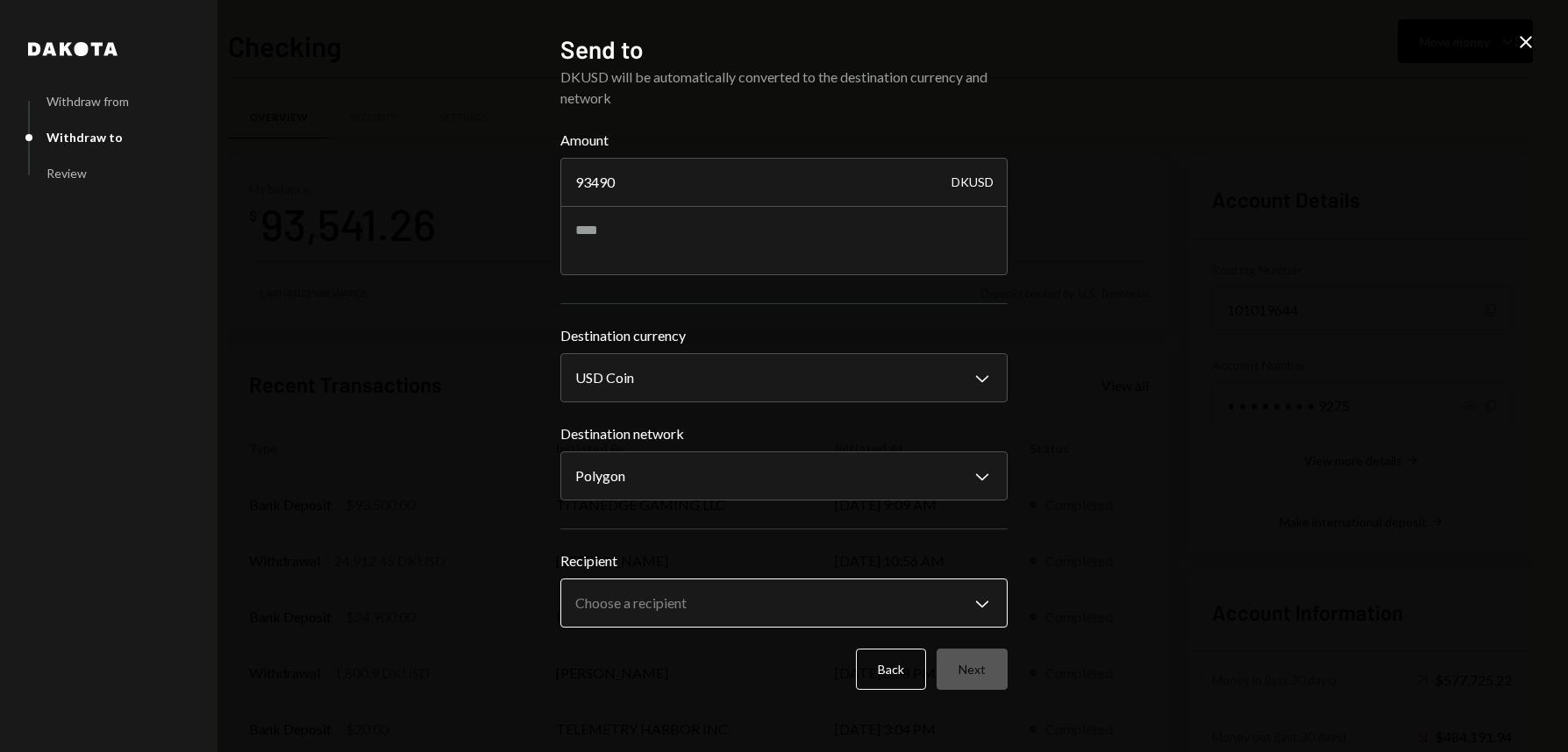 type on "93490" 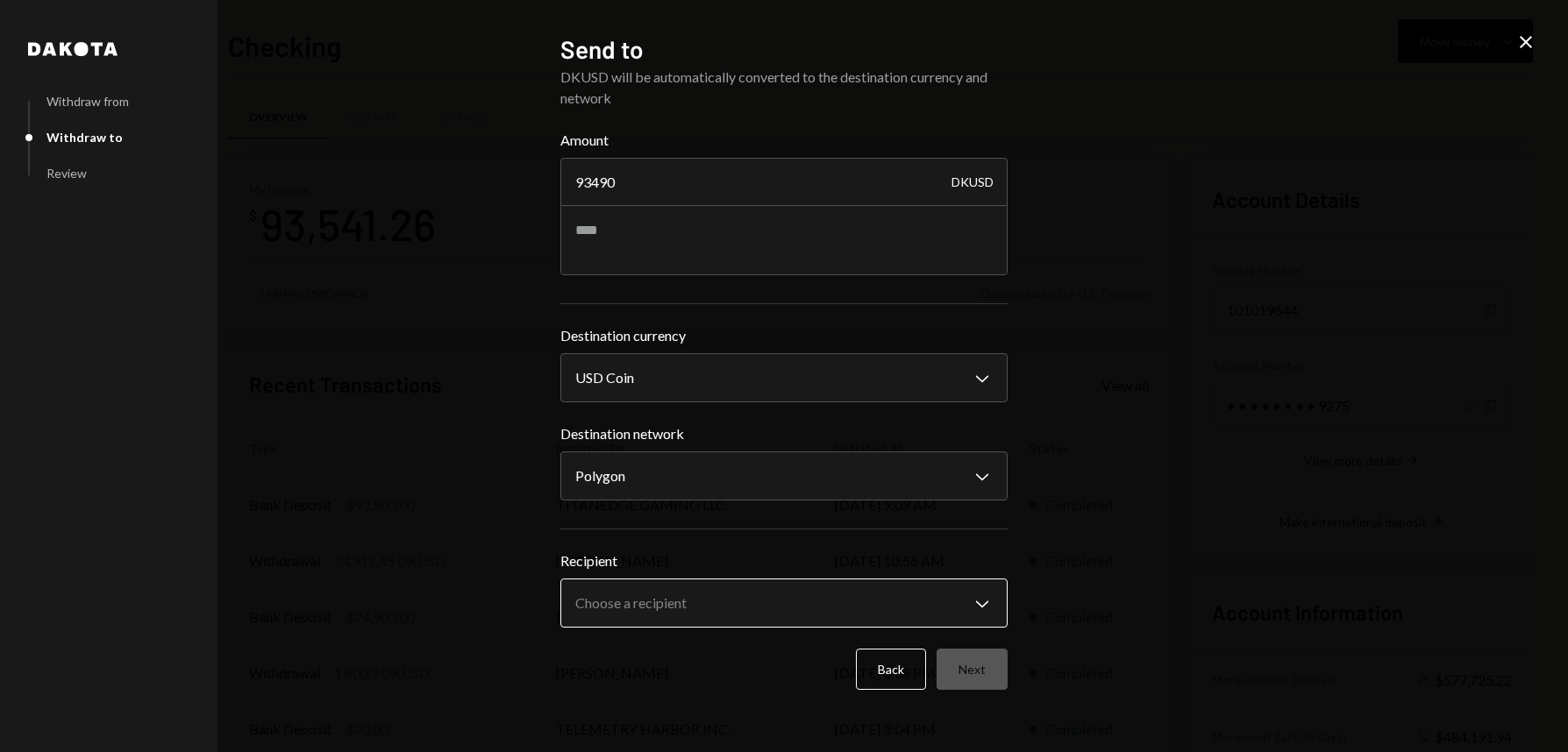 click on "I InterWiz Inc. Caret Down Home Home Inbox Inbox Activities Transactions Accounts Accounts Caret Down Checking $93,541.26 Savings $0.00 Treasury $0.00 Cards $0.00 Dollar Rewards User Recipients Team Team Checking Move money Caret Down Overview Security Settings My balance $ 93,541.26 Earning  2%  Rewards Deposits backed by U.S. Treasuries Recent Transactions View all Type Initiated By Initiated At Status Bank Deposit $93,500.00 TITANEDGE GAMING LLC 07/03/25 9:09 AM Completed Withdrawal 24,912.45  DKUSD John Irving 07/02/25 10:56 AM Completed Bank Deposit $24,900.00 PRISTINA INC. 07/02/25 10:01 AM Completed Withdrawal 1,800.9  DKUSD John Irving 07/01/25 3:38 PM Completed Bank Deposit $20.00 TELEMETRY HARBOR INC. 07/01/25 3:04 PM Completed Account Details Routing Number 101019644 Copy Account Number • • • • • • • •  9275 Show Copy View more details Right Arrow Make international deposit Right Arrow Account Information Money in (last 30 days) Up Right Arrow $577,725.22 Money out (last 30 days)" at bounding box center [784, 376] 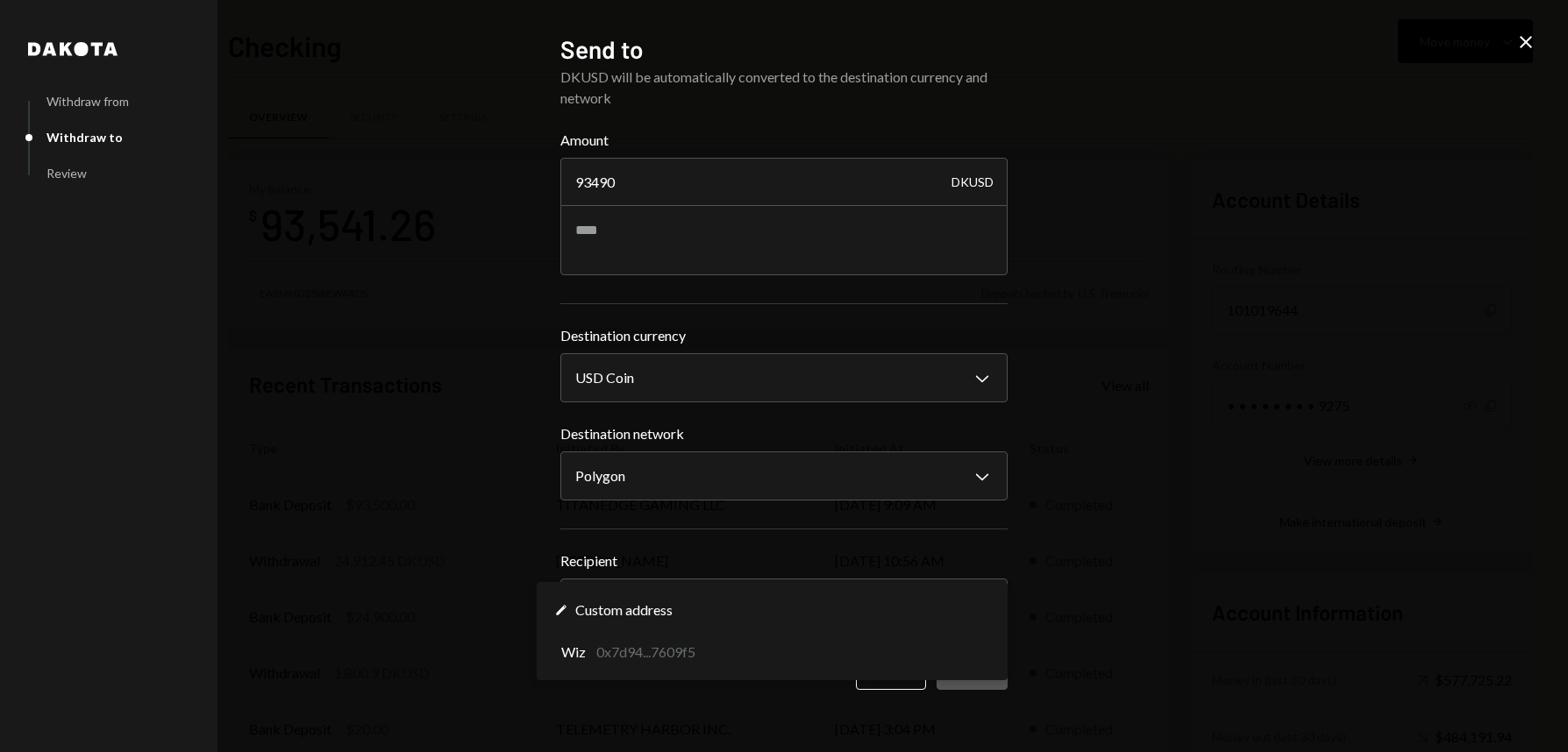 select on "**********" 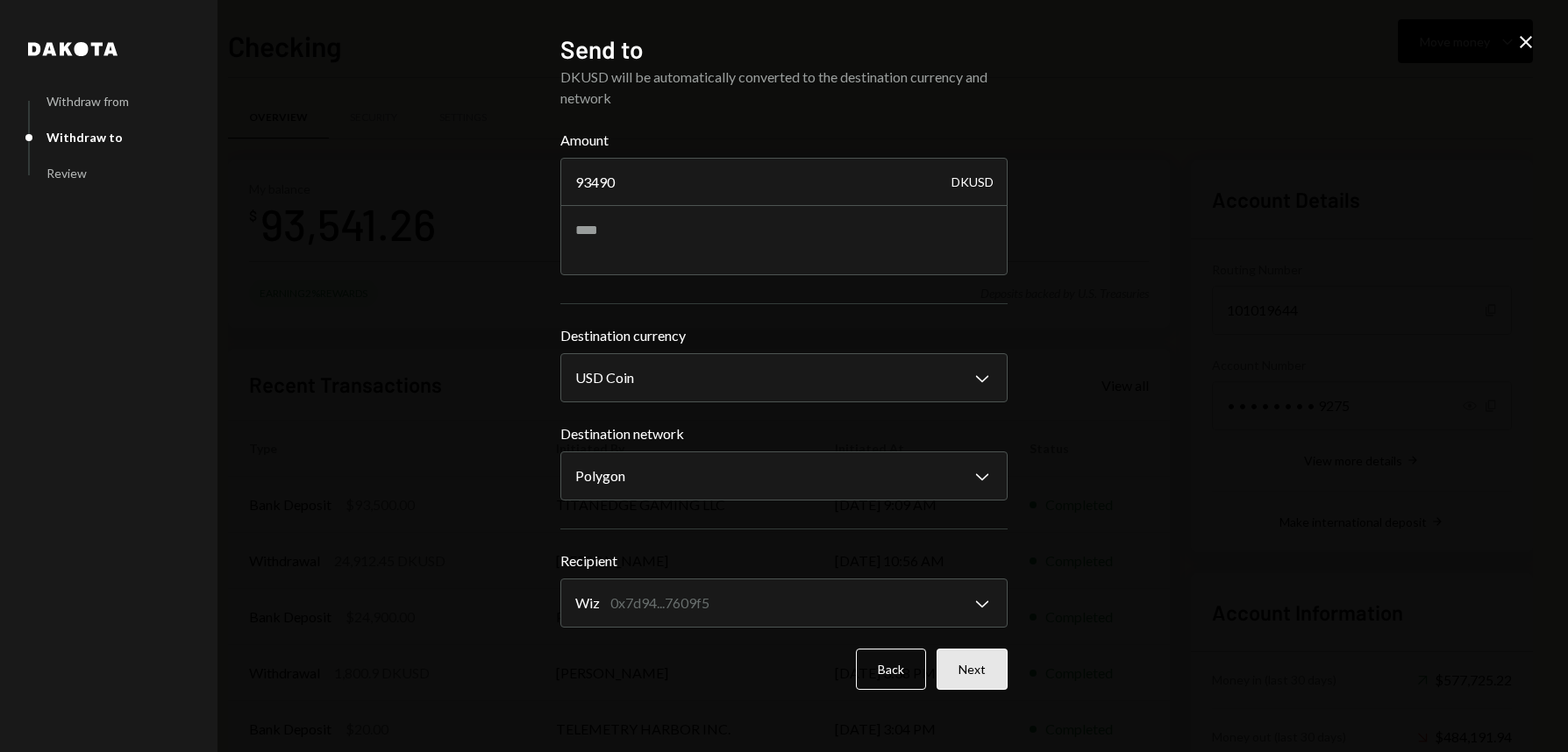 click on "Next" at bounding box center (972, 669) 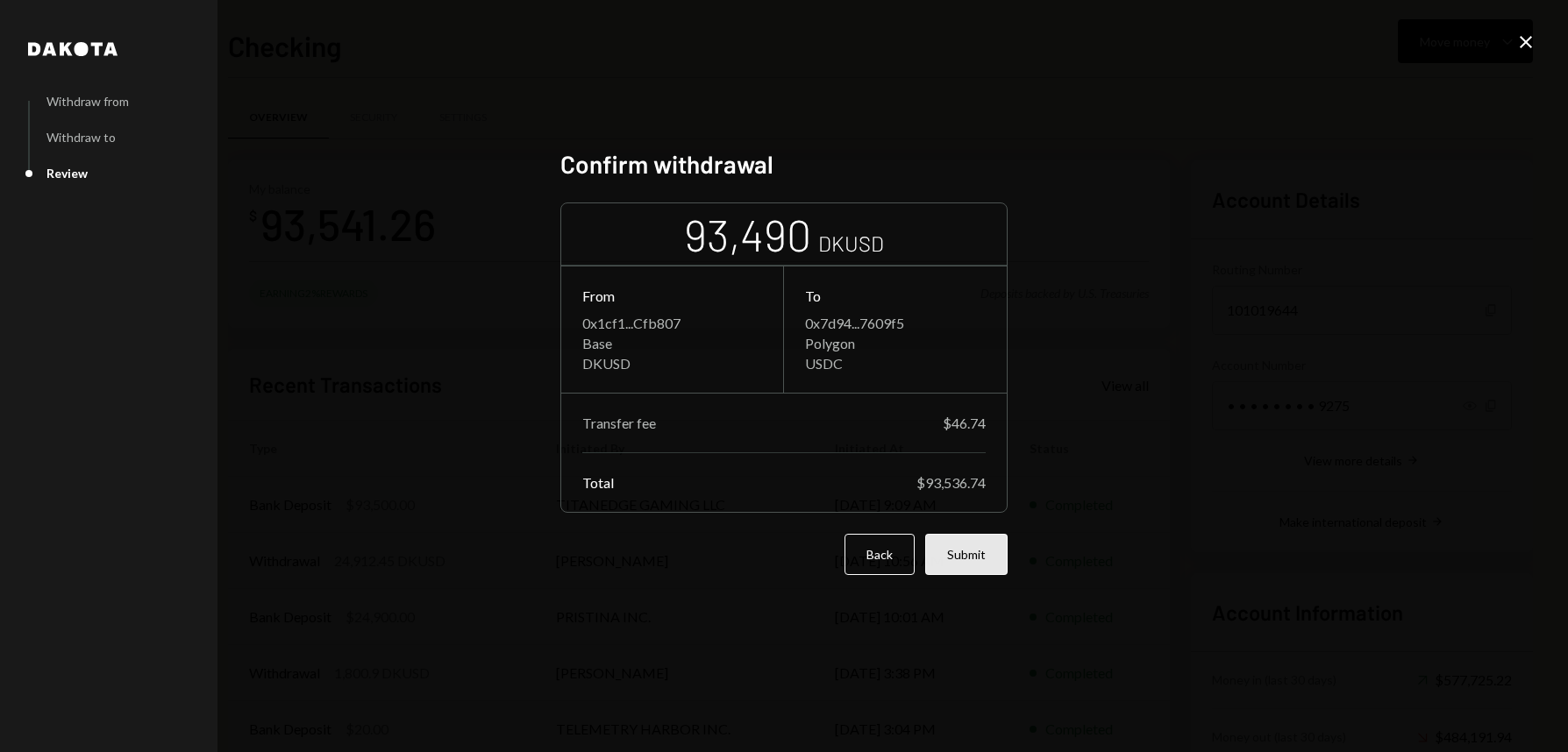 click on "Submit" at bounding box center (966, 554) 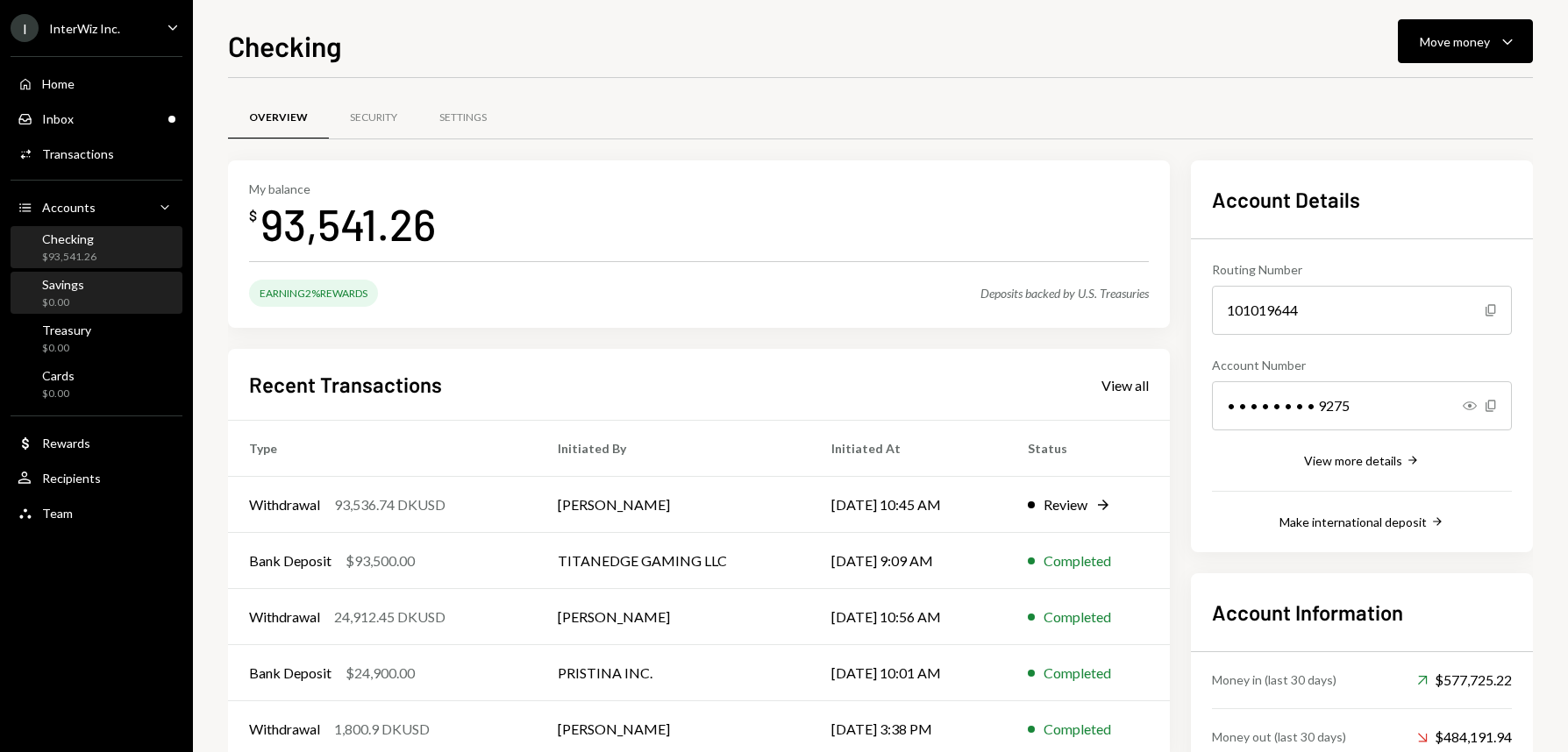 click on "Savings $0.00" at bounding box center [96, 294] 